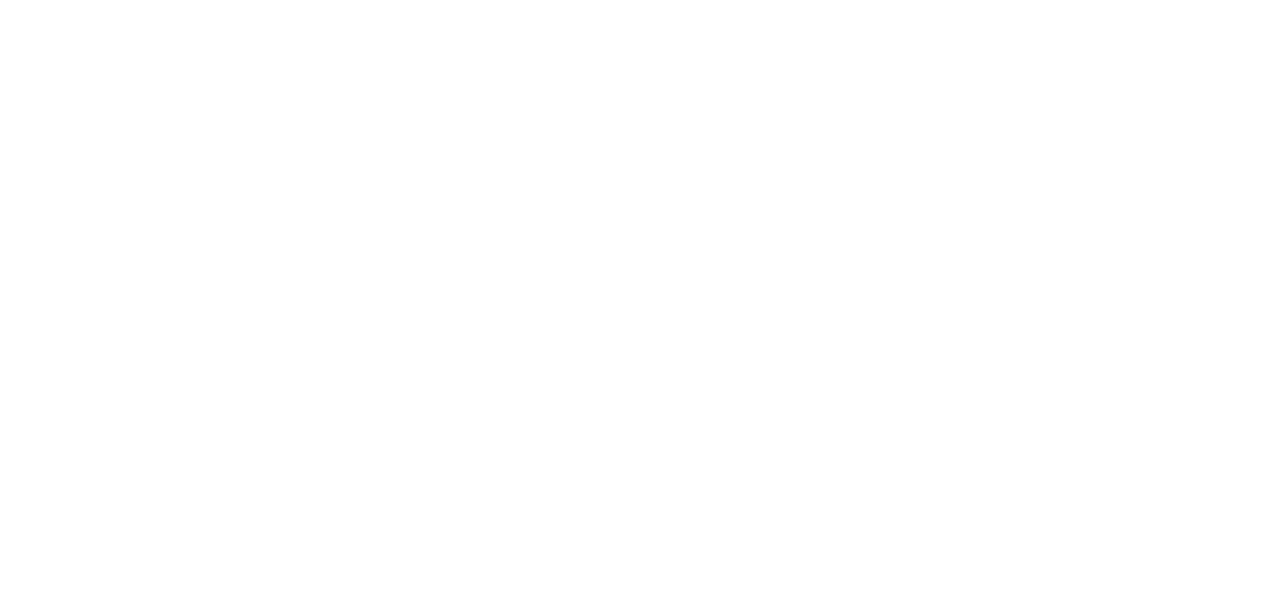 scroll, scrollTop: 0, scrollLeft: 0, axis: both 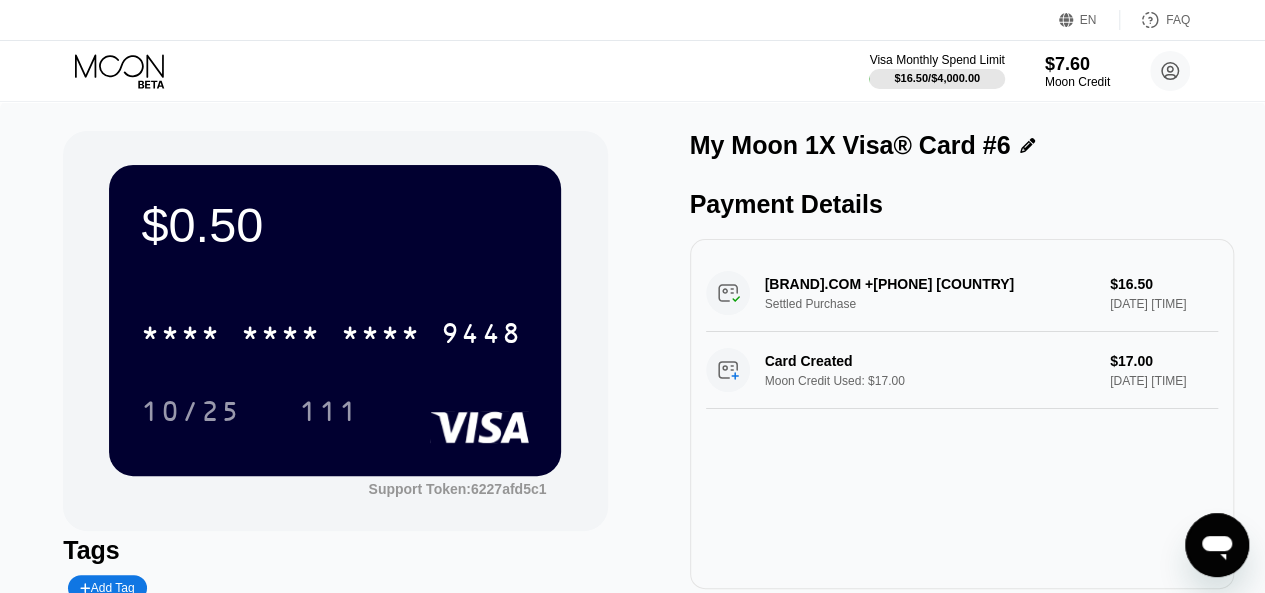 click 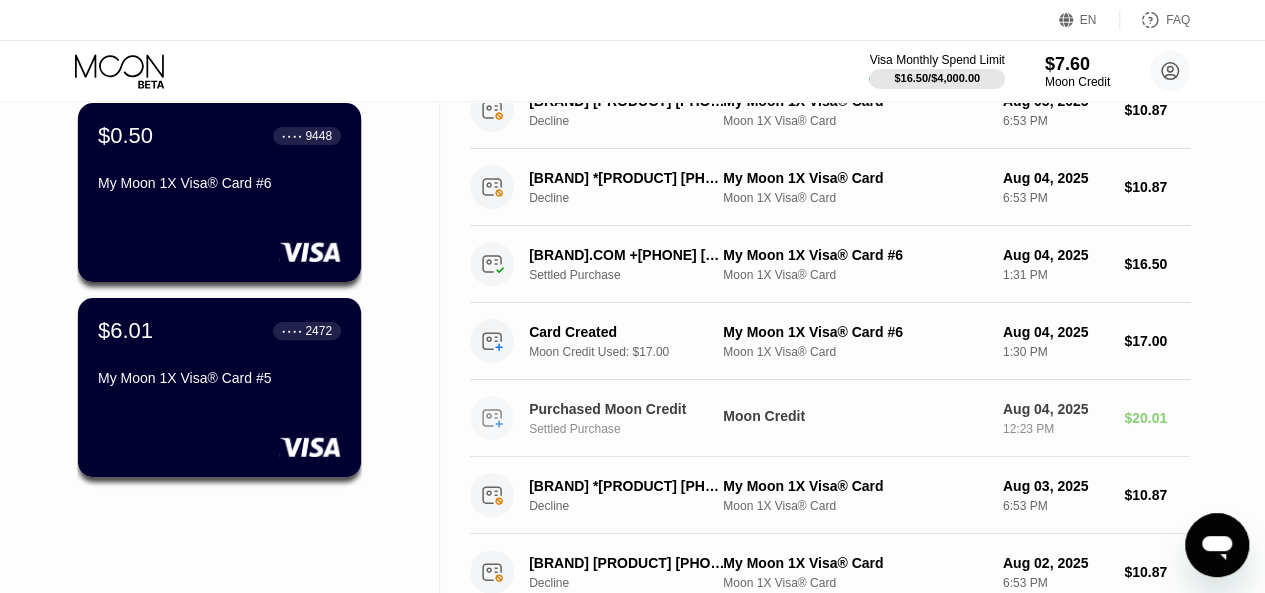 scroll, scrollTop: 152, scrollLeft: 0, axis: vertical 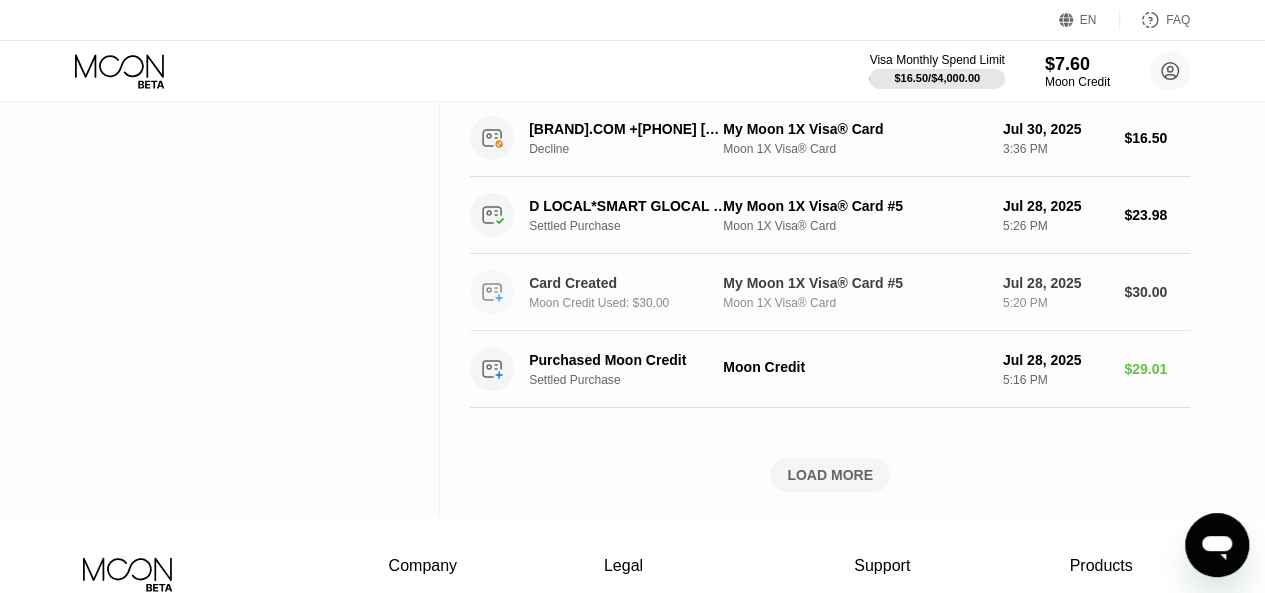 click on "My Moon 1X Visa® Card #5" at bounding box center (855, 283) 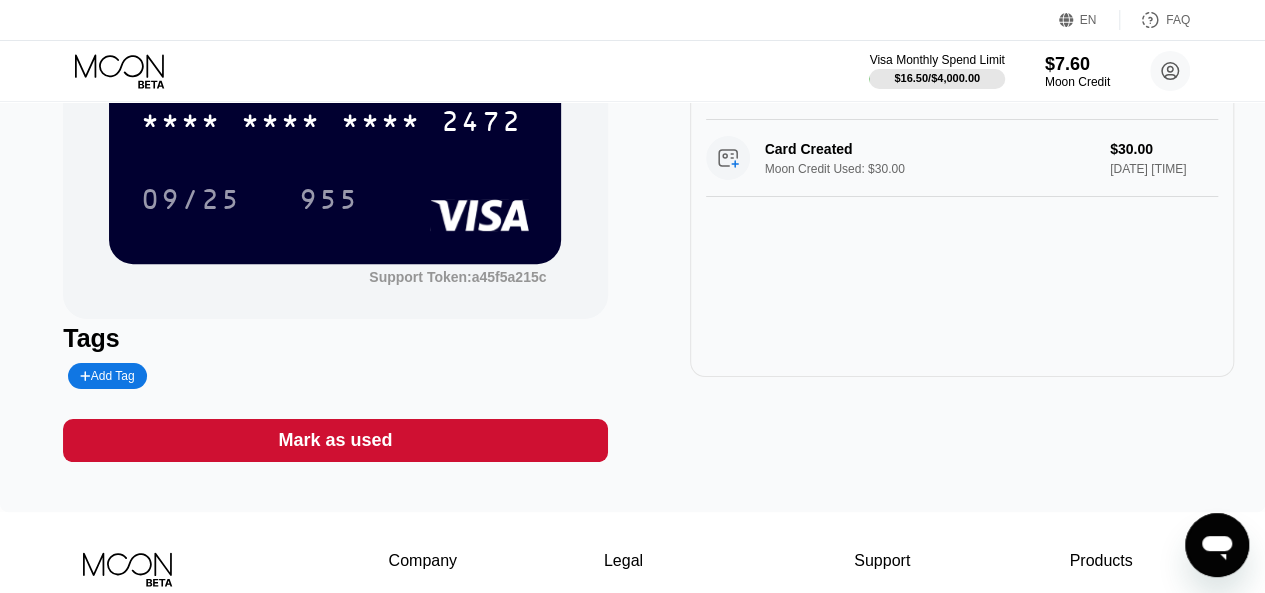 scroll, scrollTop: 224, scrollLeft: 0, axis: vertical 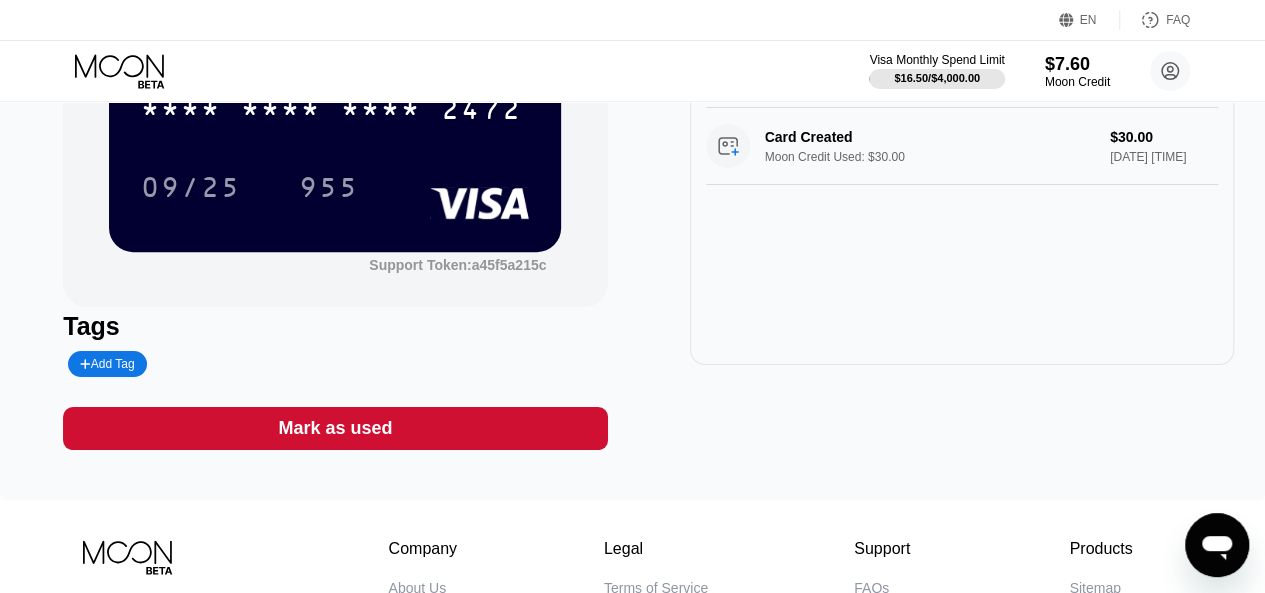 click 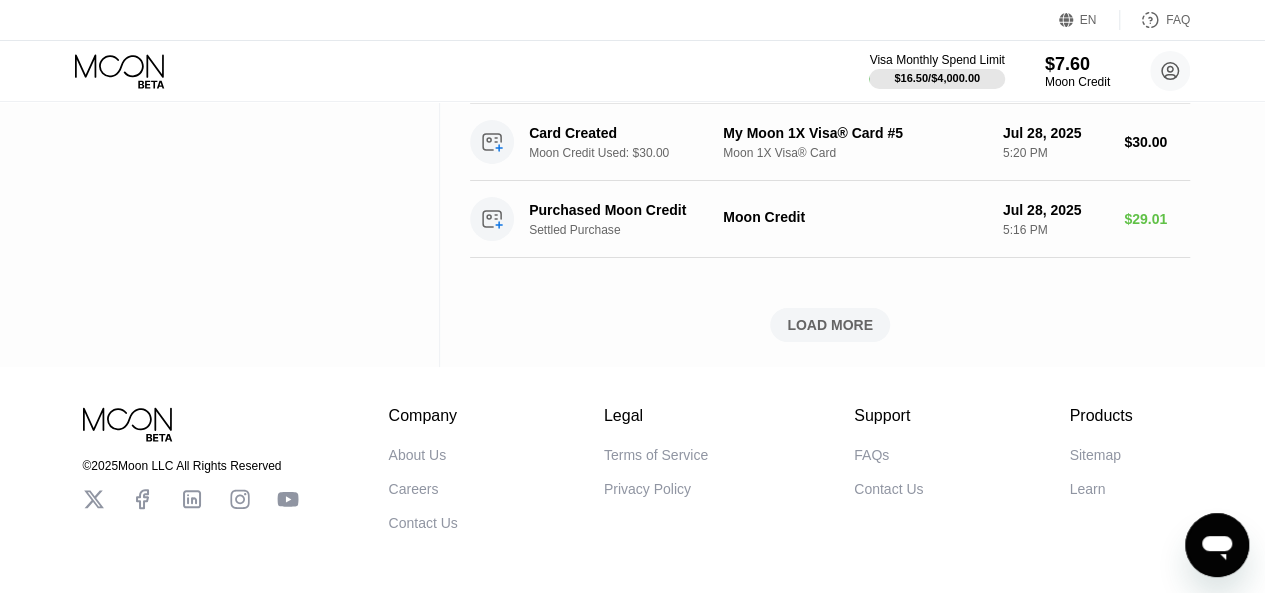 scroll, scrollTop: 964, scrollLeft: 0, axis: vertical 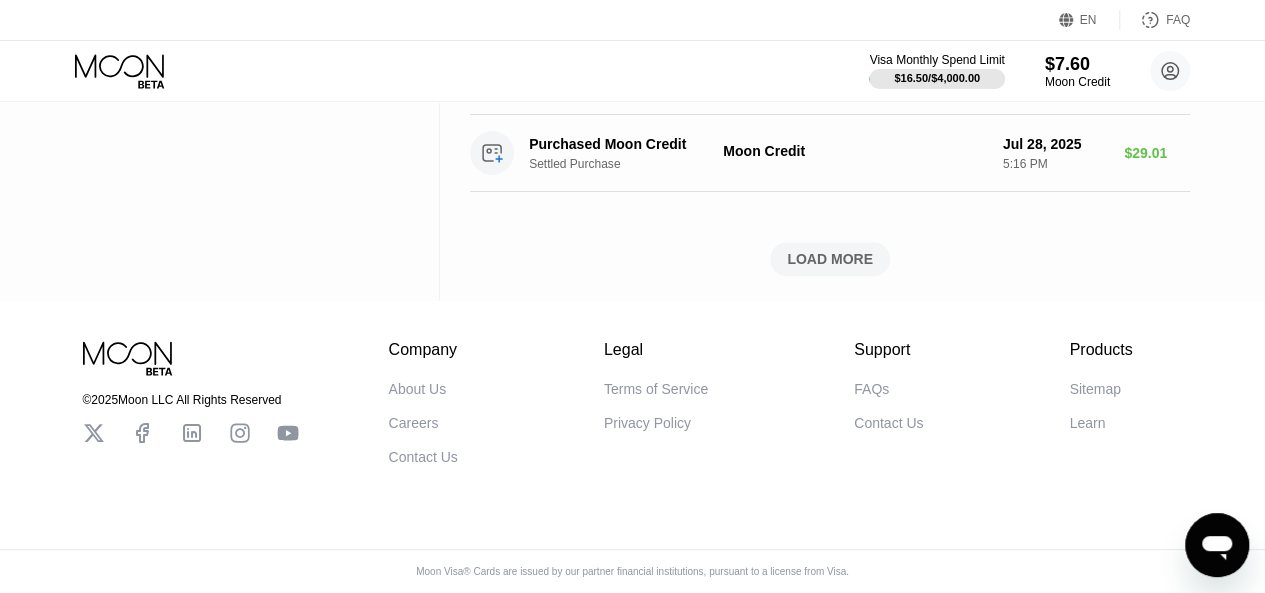 click on "LOAD MORE" at bounding box center [830, 259] 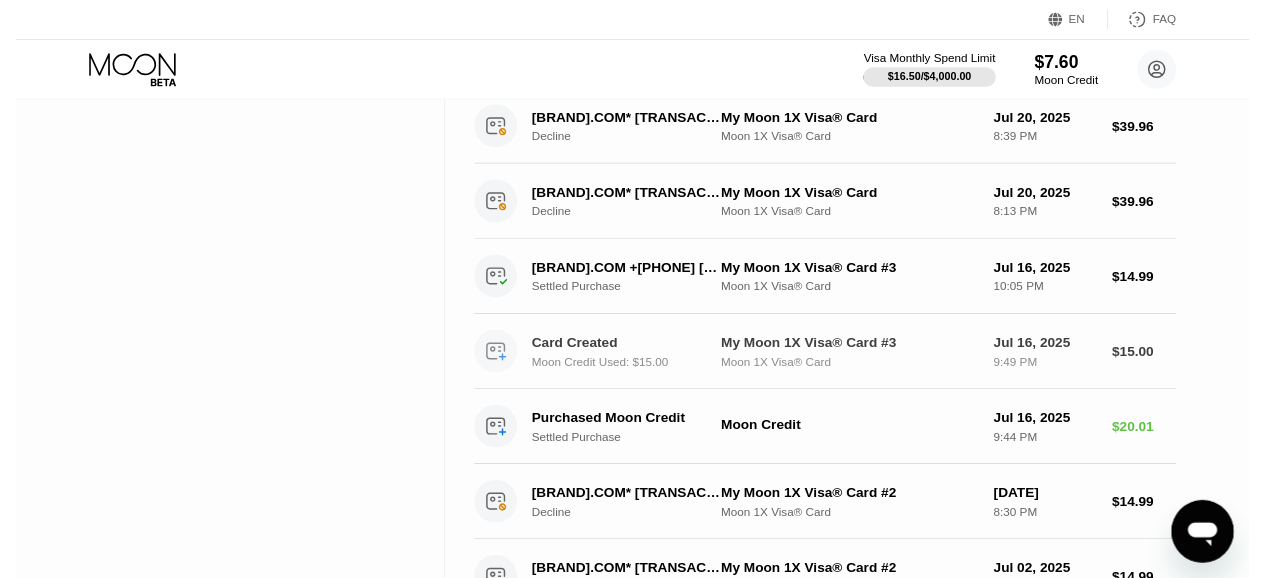 scroll, scrollTop: 0, scrollLeft: 0, axis: both 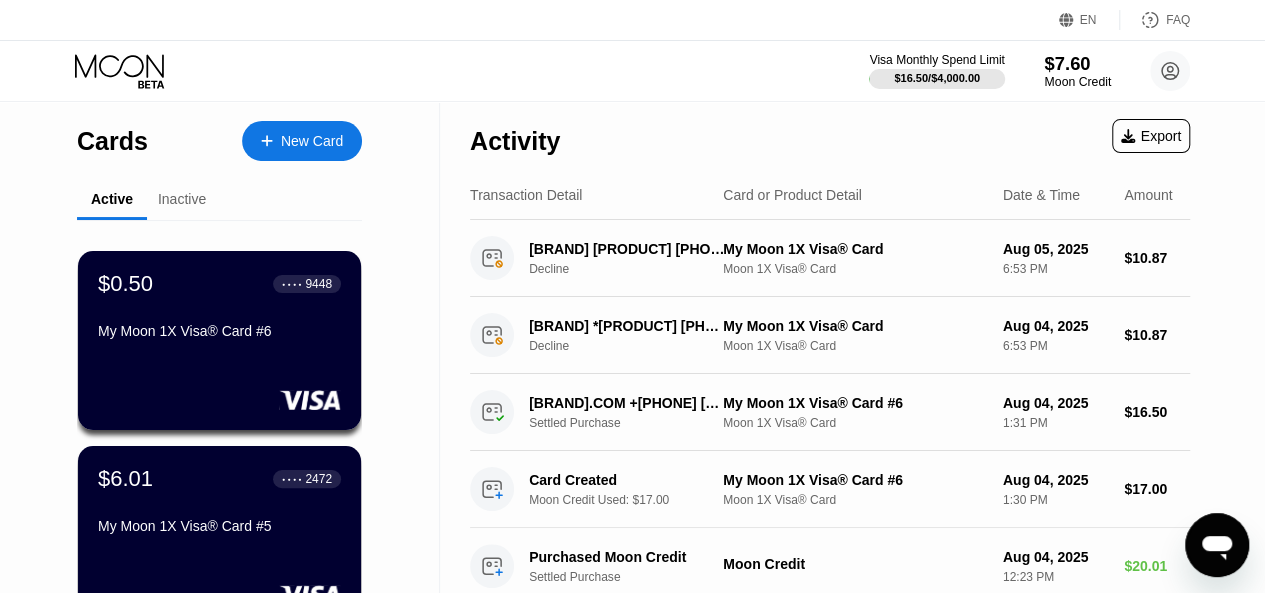 click on "$7.60" at bounding box center (1077, 63) 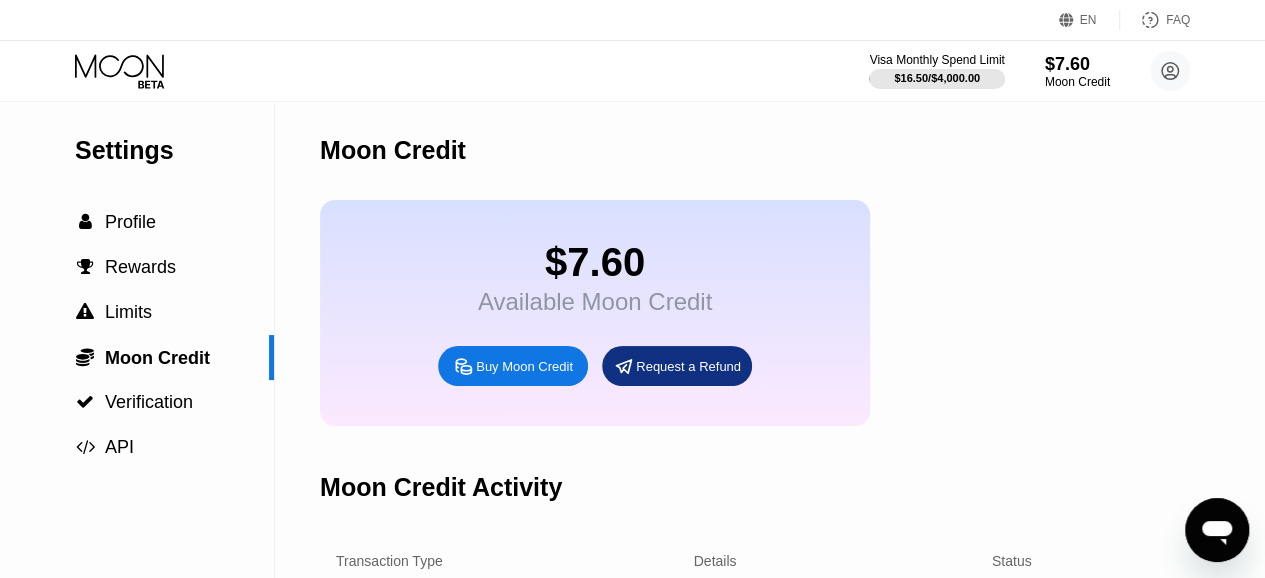 click on "Buy Moon Credit" at bounding box center [524, 366] 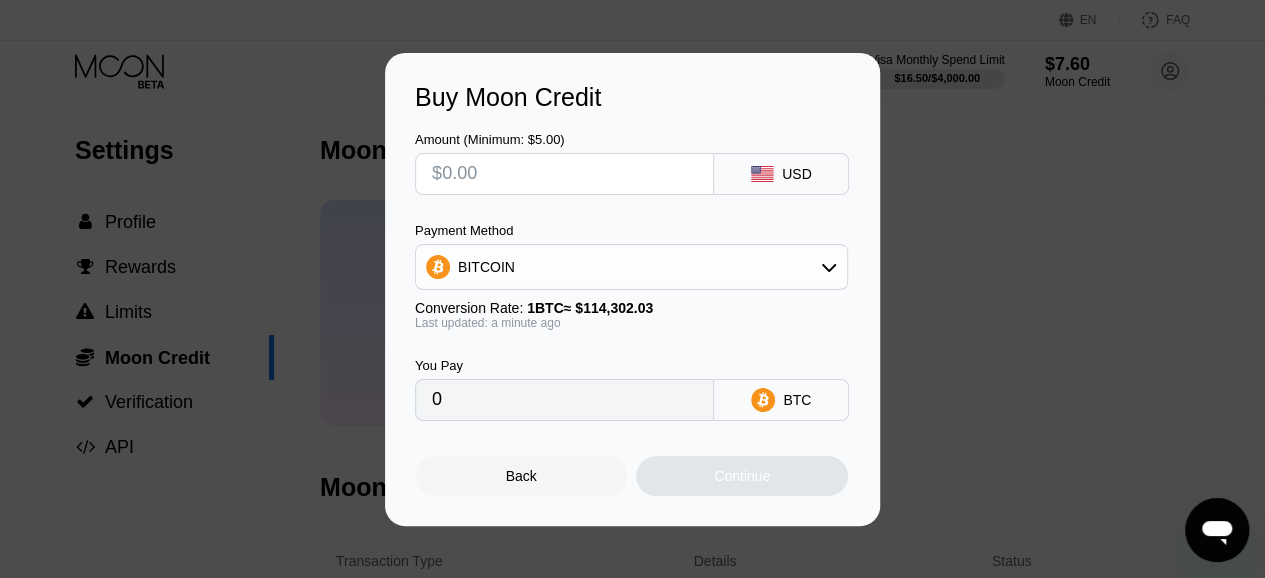 click on "BITCOIN" at bounding box center [631, 267] 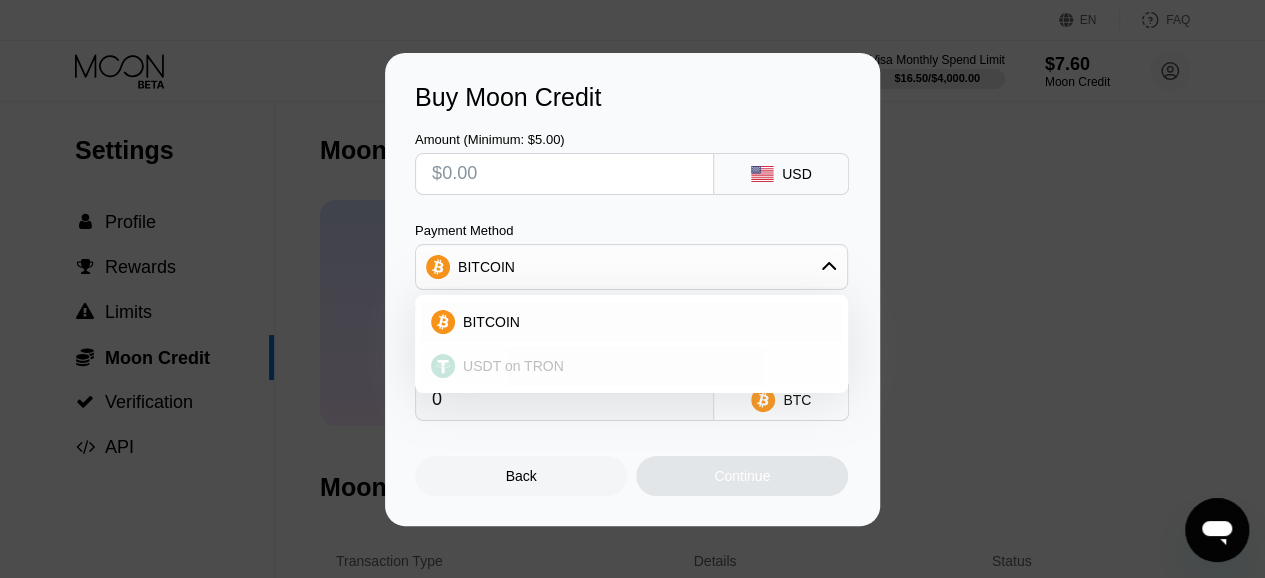 click on "USDT on TRON" at bounding box center (513, 366) 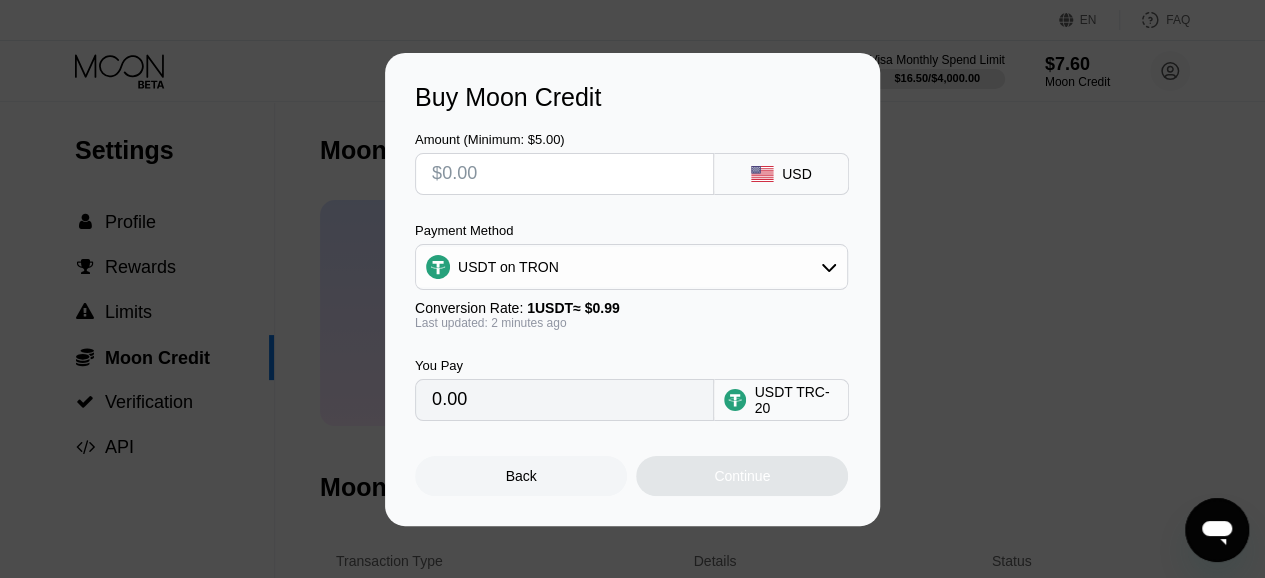 click at bounding box center [564, 174] 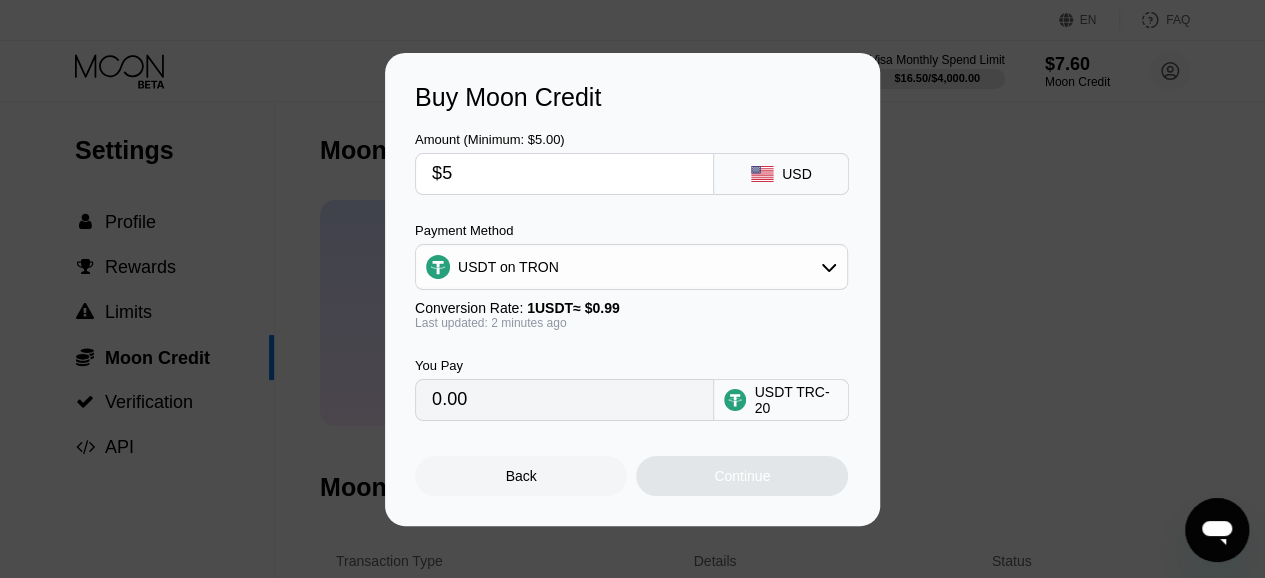 type on "$55" 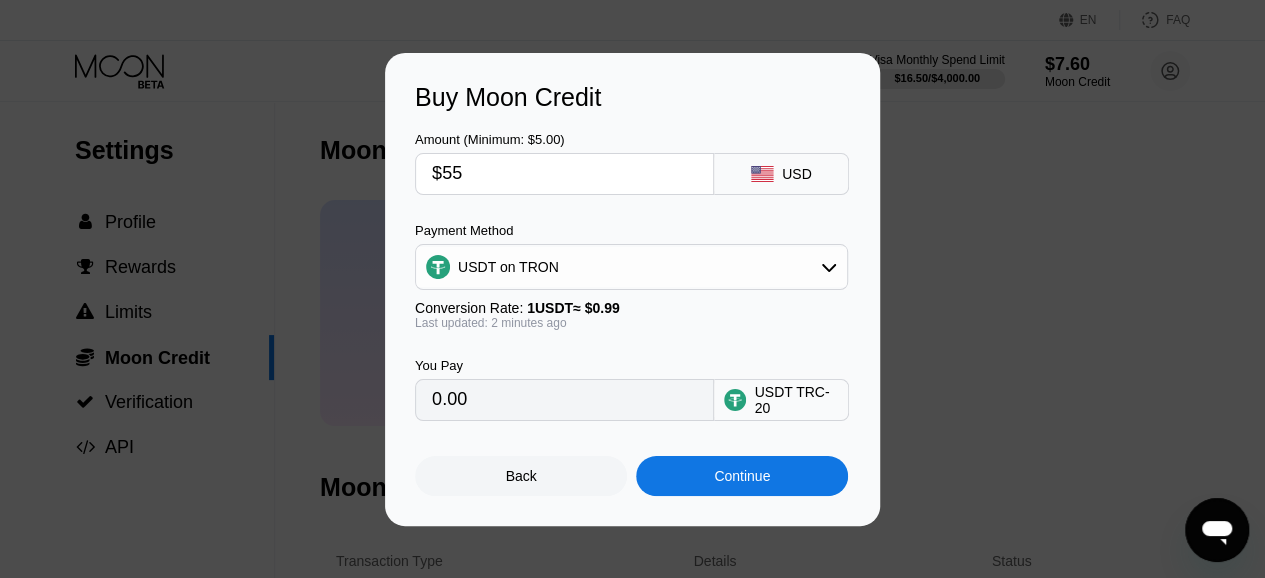 type on "55.56" 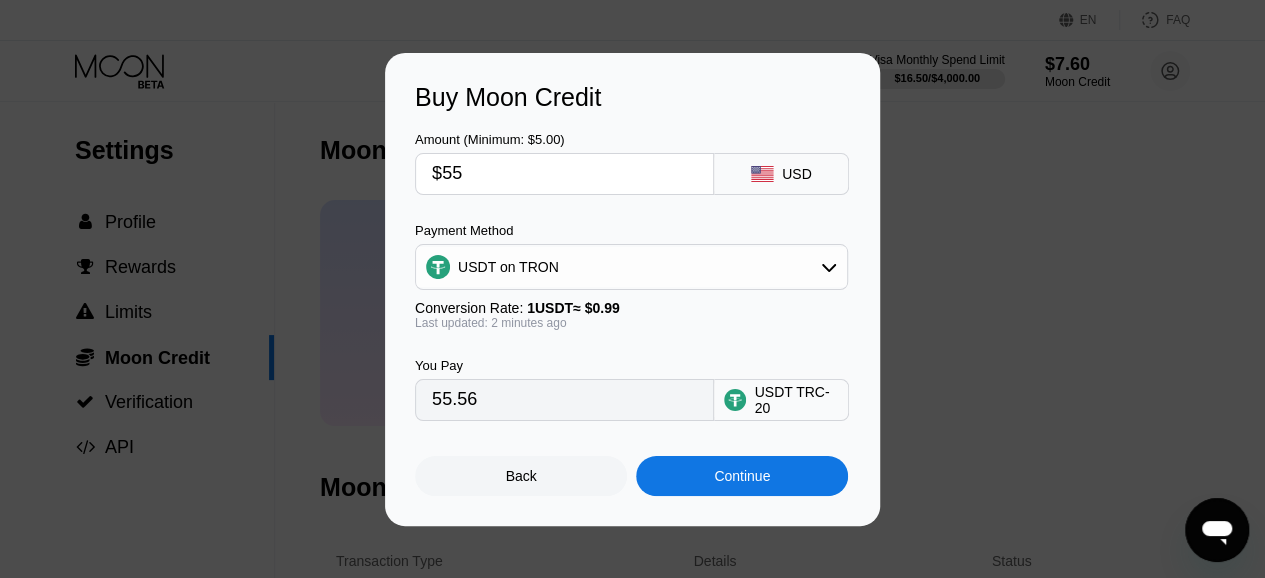 click on "$55" at bounding box center (564, 174) 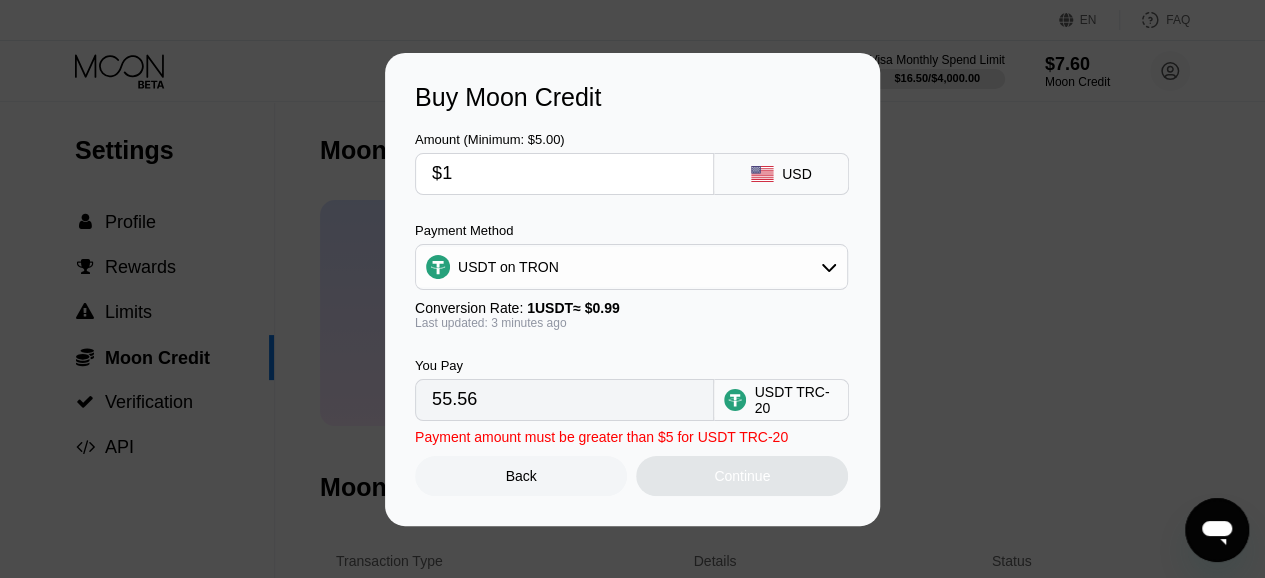 type on "1.01" 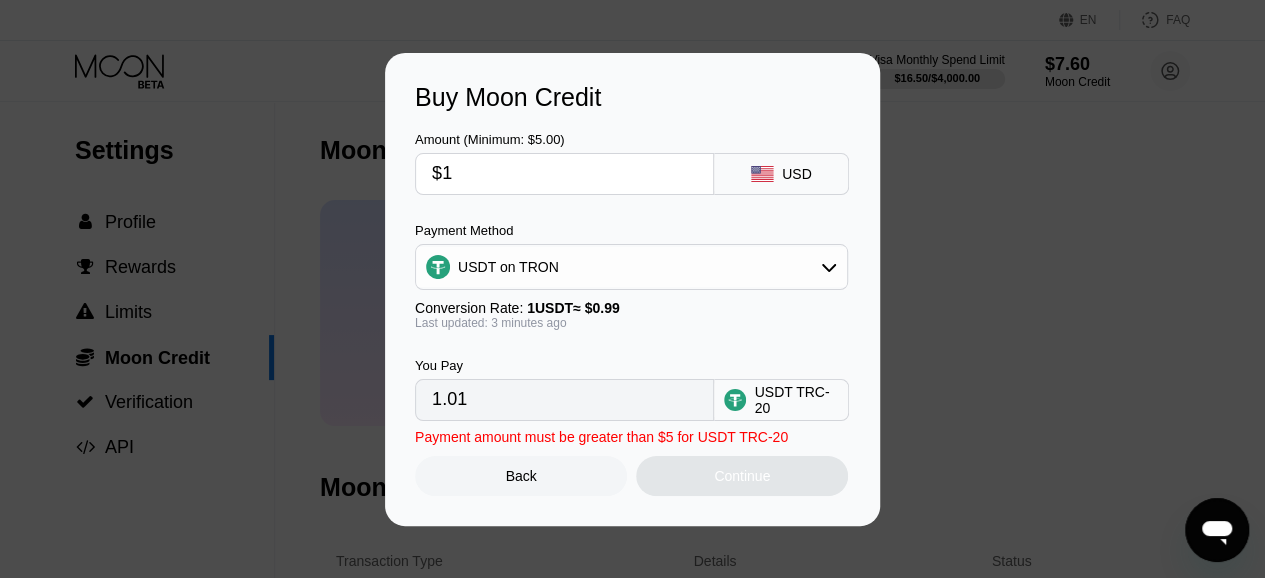 type on "$1" 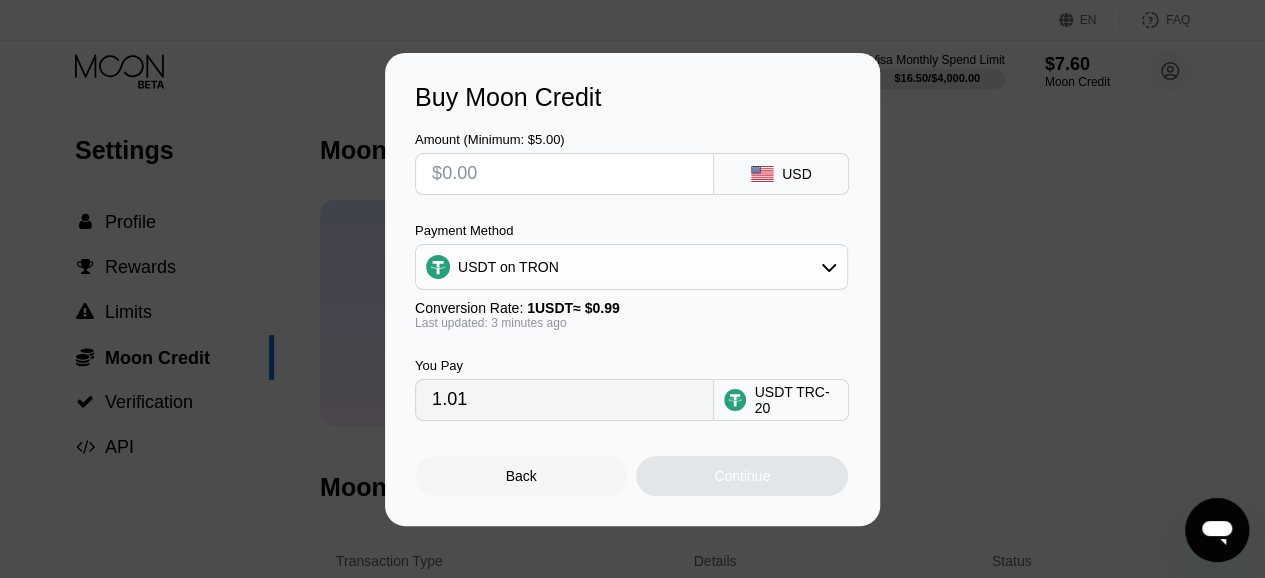 type on "0.00" 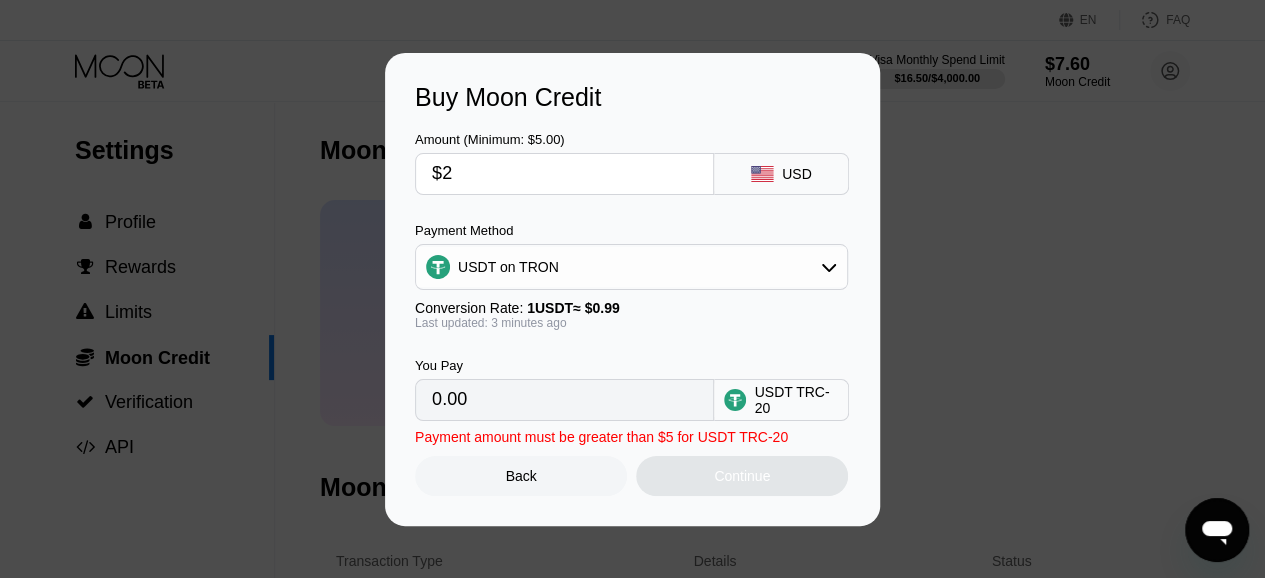 type on "$20" 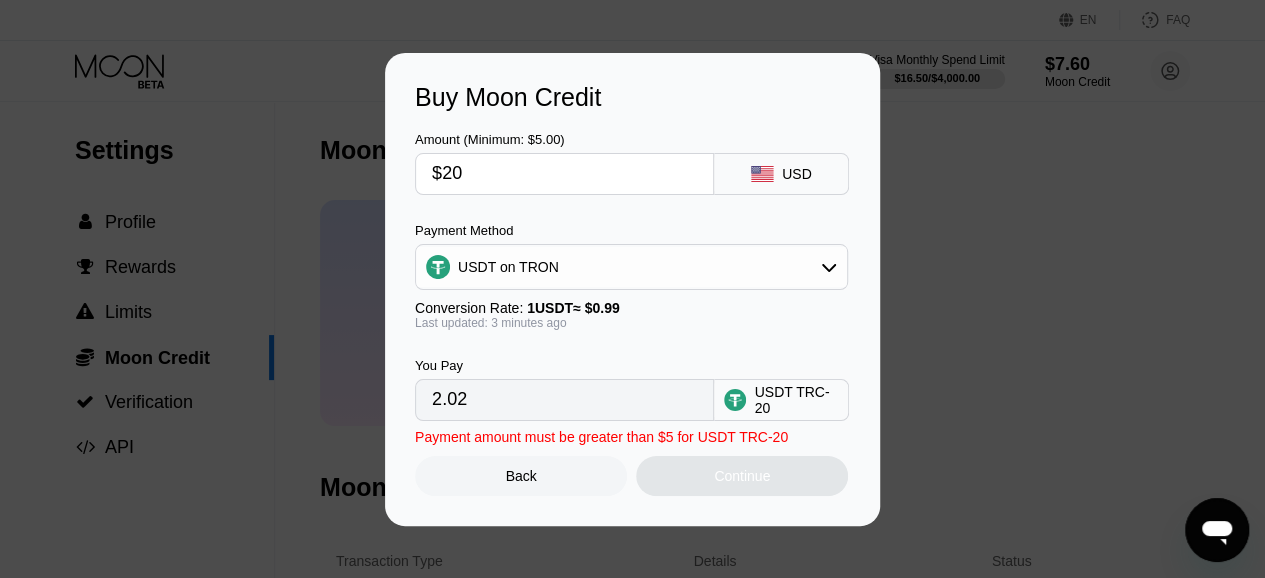 type on "20.20" 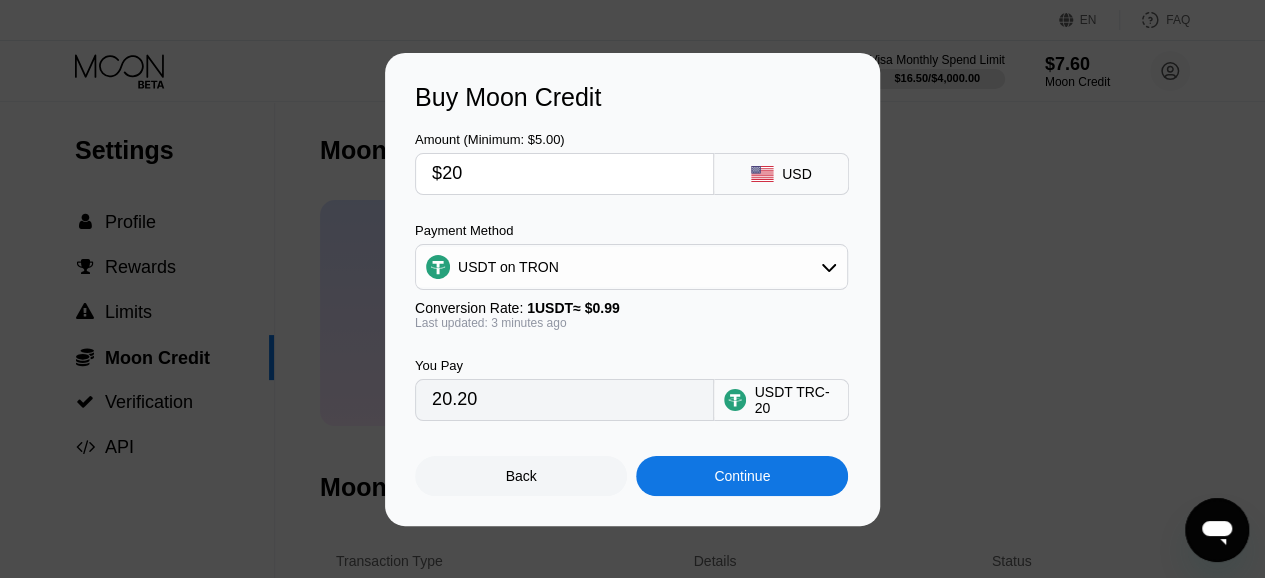 click on "$20" at bounding box center [564, 174] 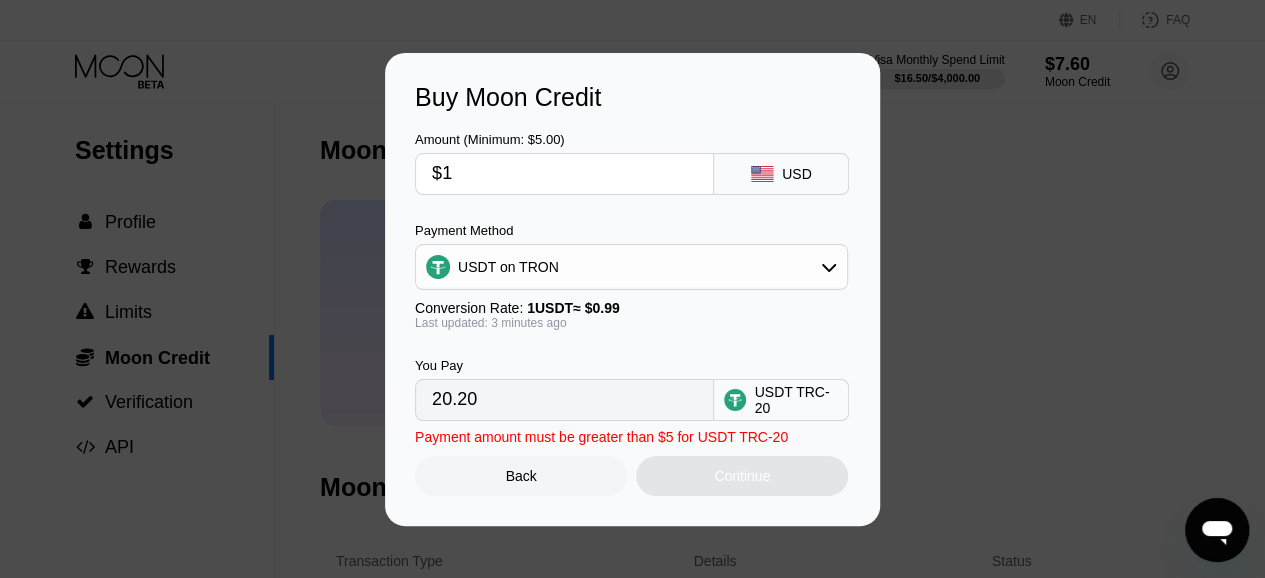 type on "1.01" 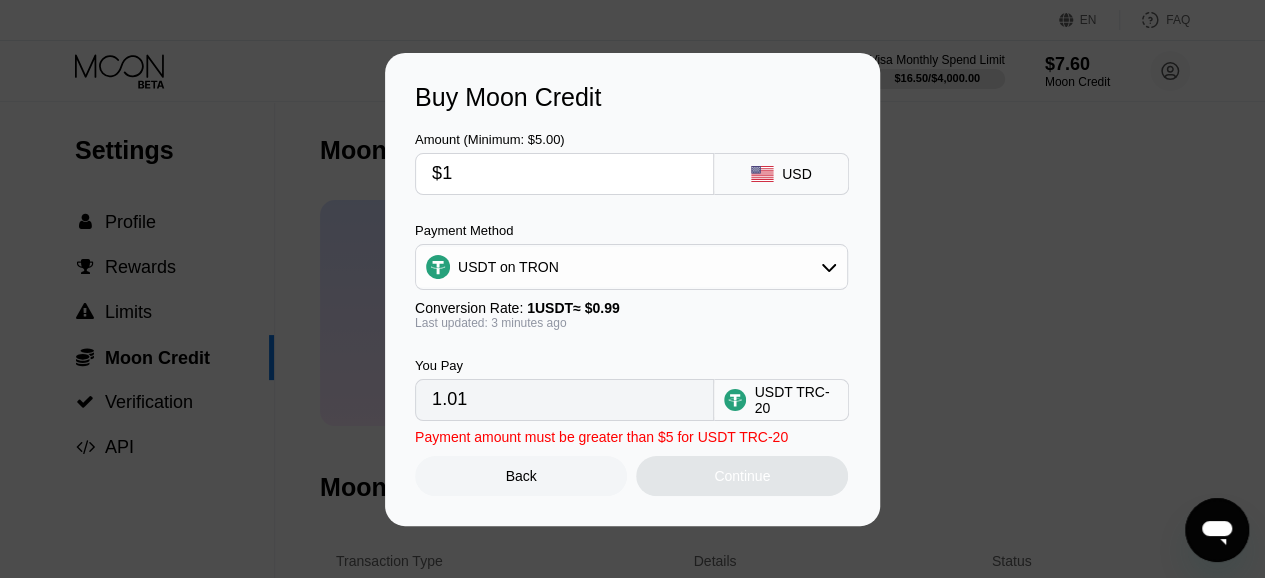 type on "$10" 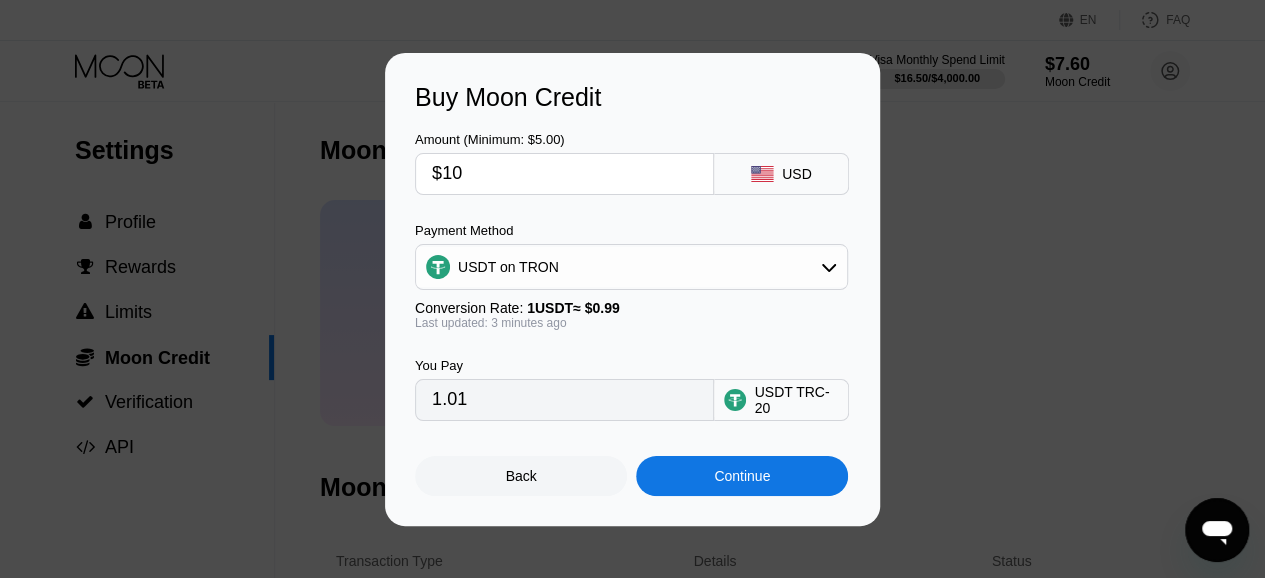type on "10.10" 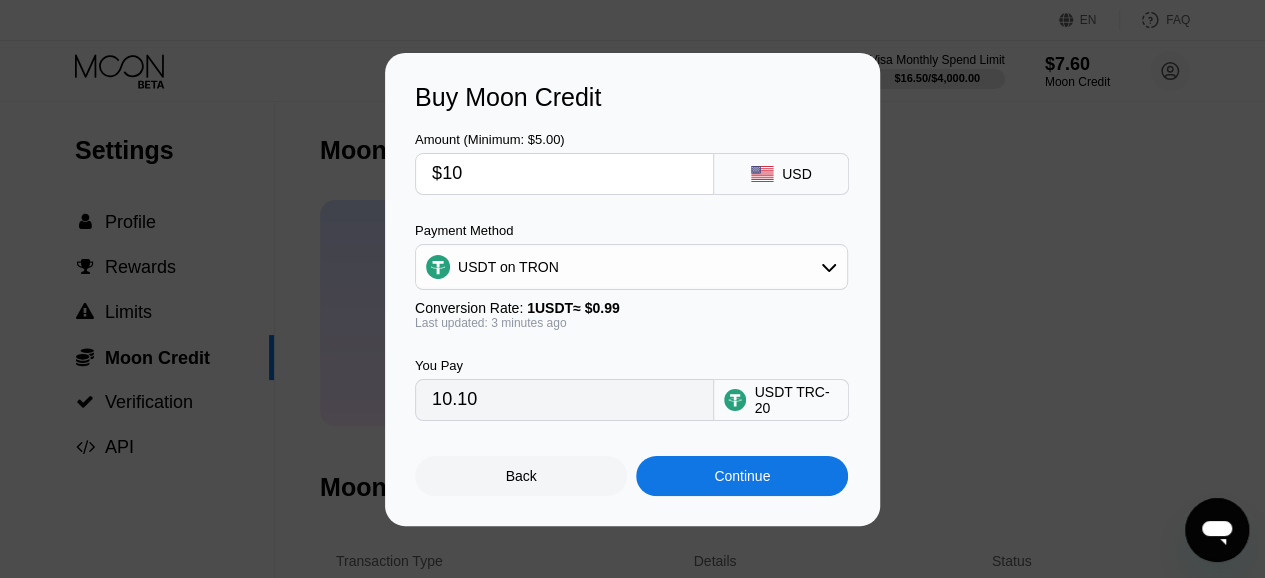 click on "Continue" at bounding box center (742, 476) 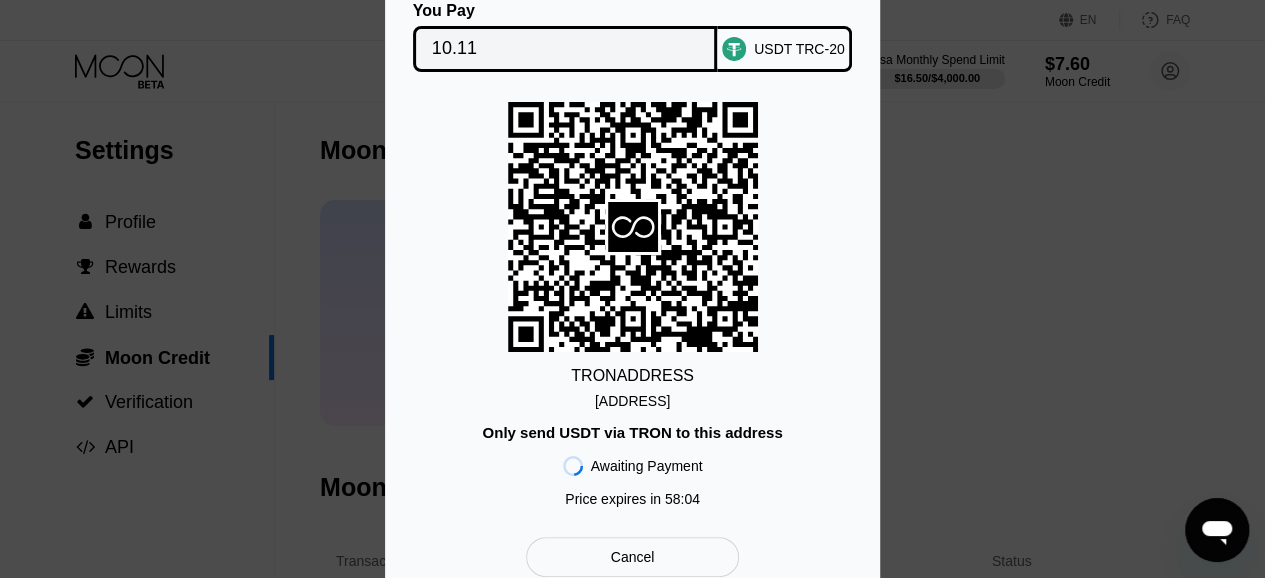 click on "TRON  ADDRESS TBgTNbs1pVhUmY3...8iDgKZFeKJpCi77 Only send USDT via TRON to this address Awaiting Payment Price expires in   58 : 04" at bounding box center (632, 309) 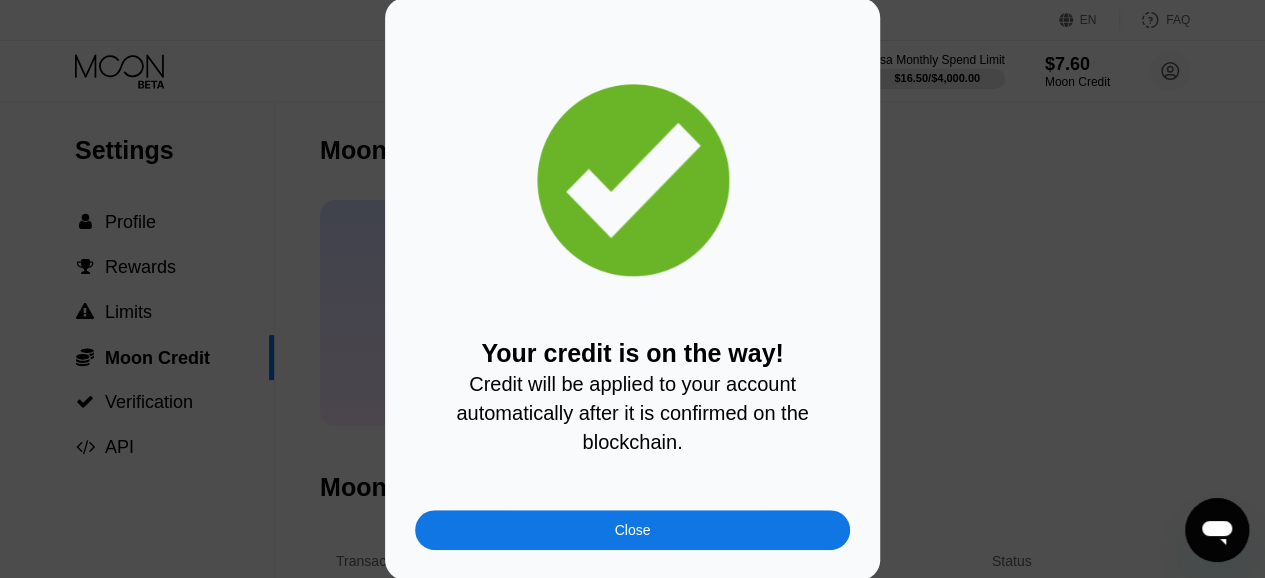 click on "Close" at bounding box center (632, 530) 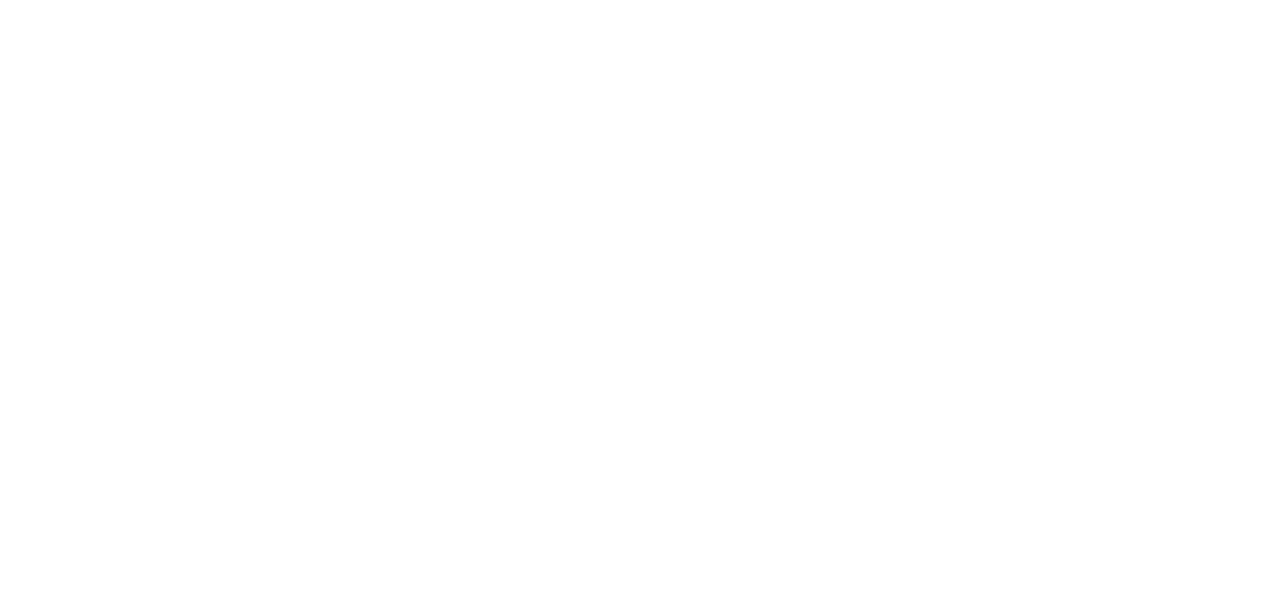 scroll, scrollTop: 0, scrollLeft: 0, axis: both 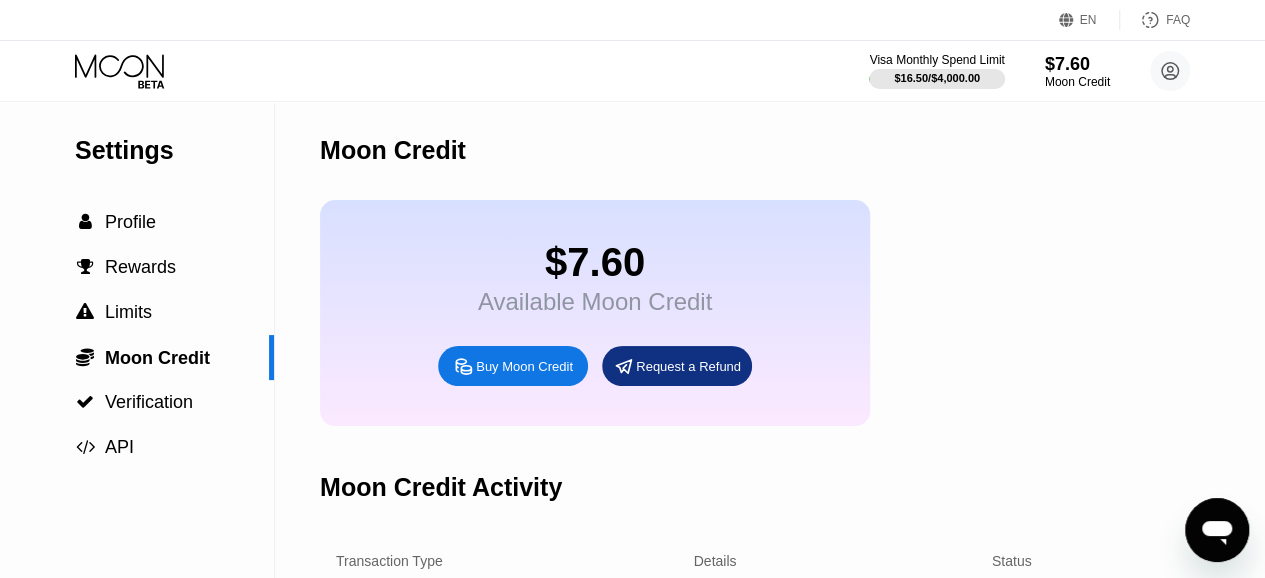 click on "Available Moon Credit" at bounding box center [595, 302] 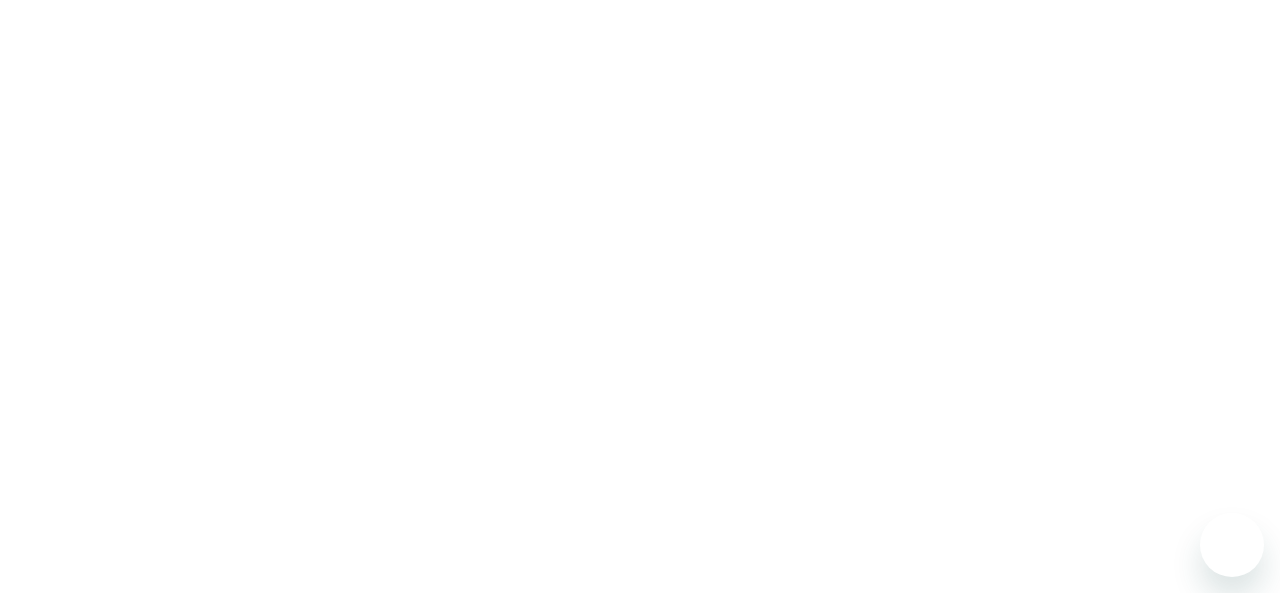 scroll, scrollTop: 0, scrollLeft: 0, axis: both 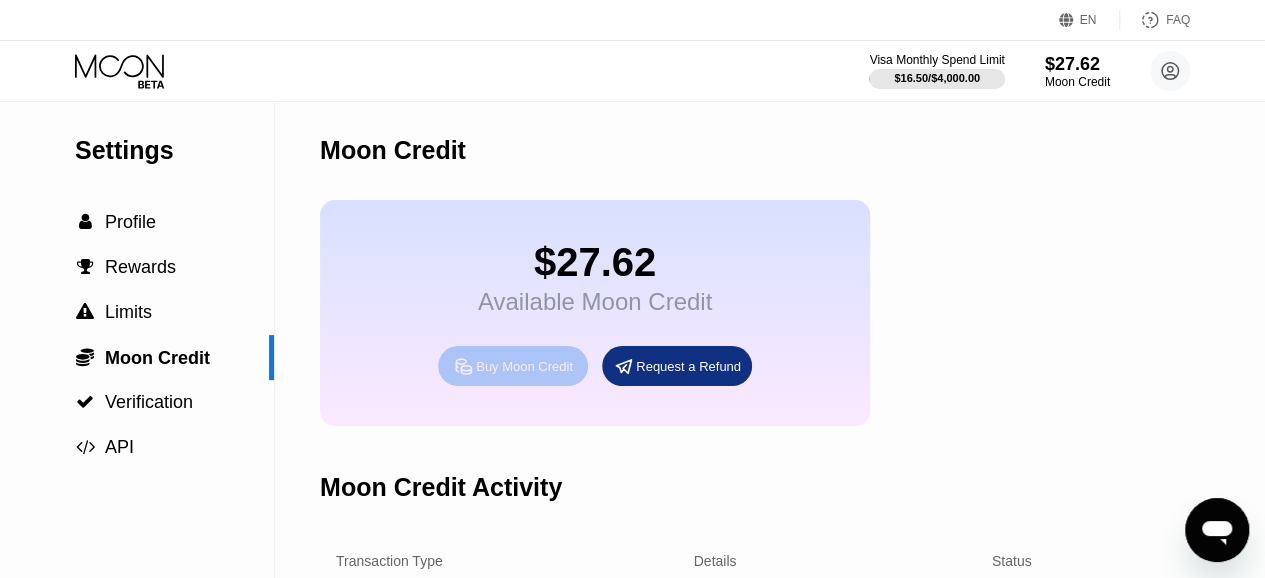click on "Buy Moon Credit" at bounding box center [513, 366] 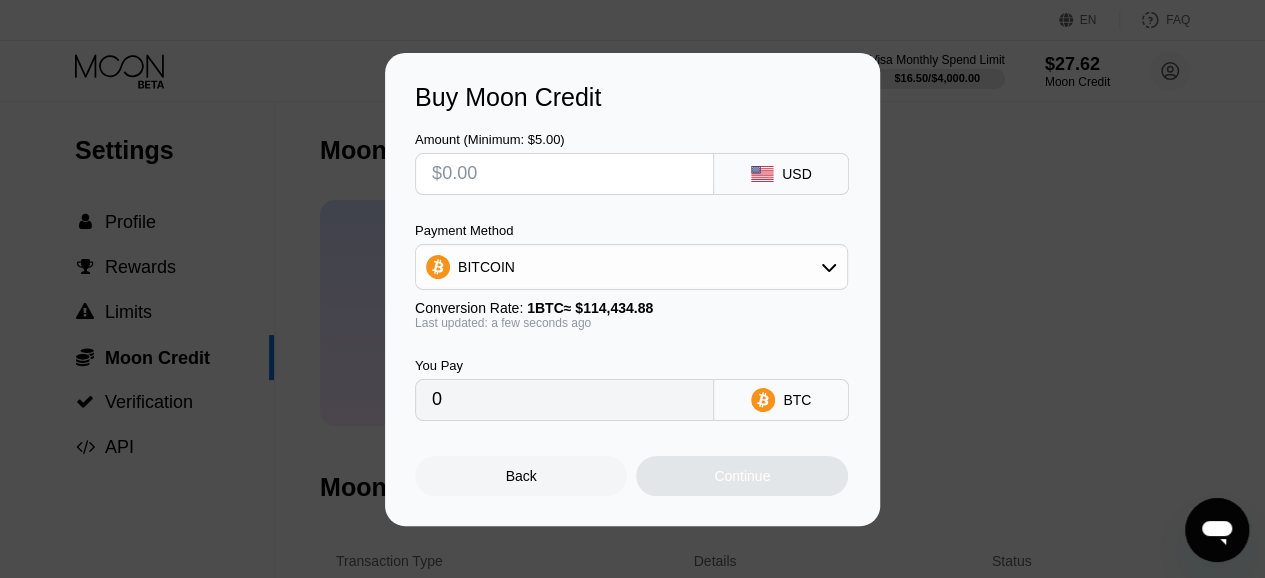 click at bounding box center [564, 174] 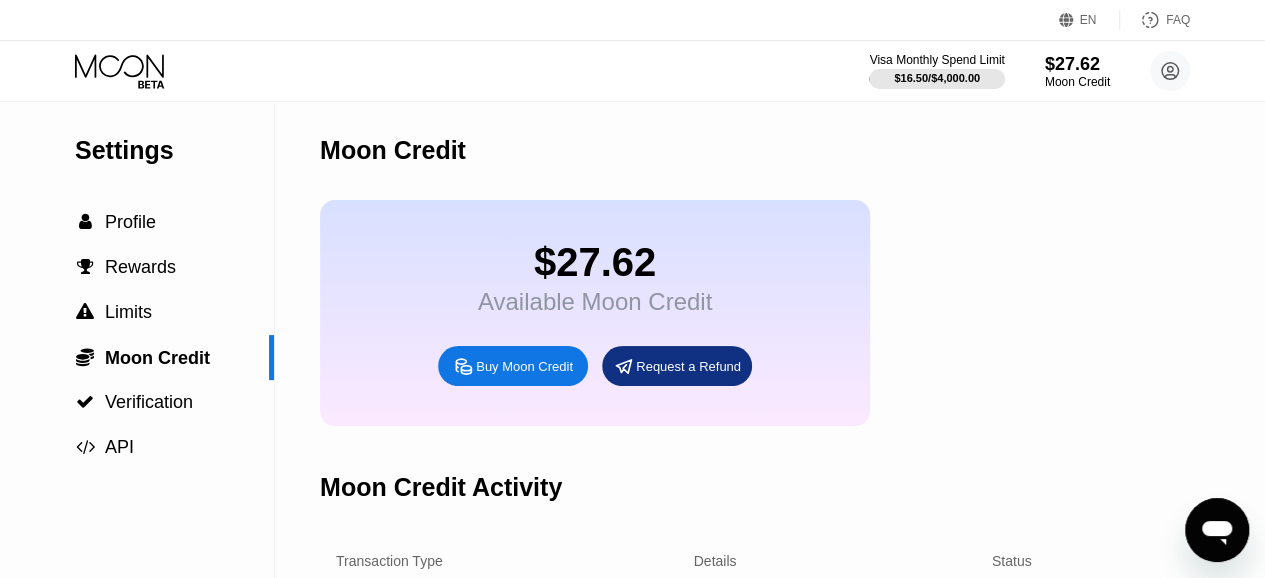 click 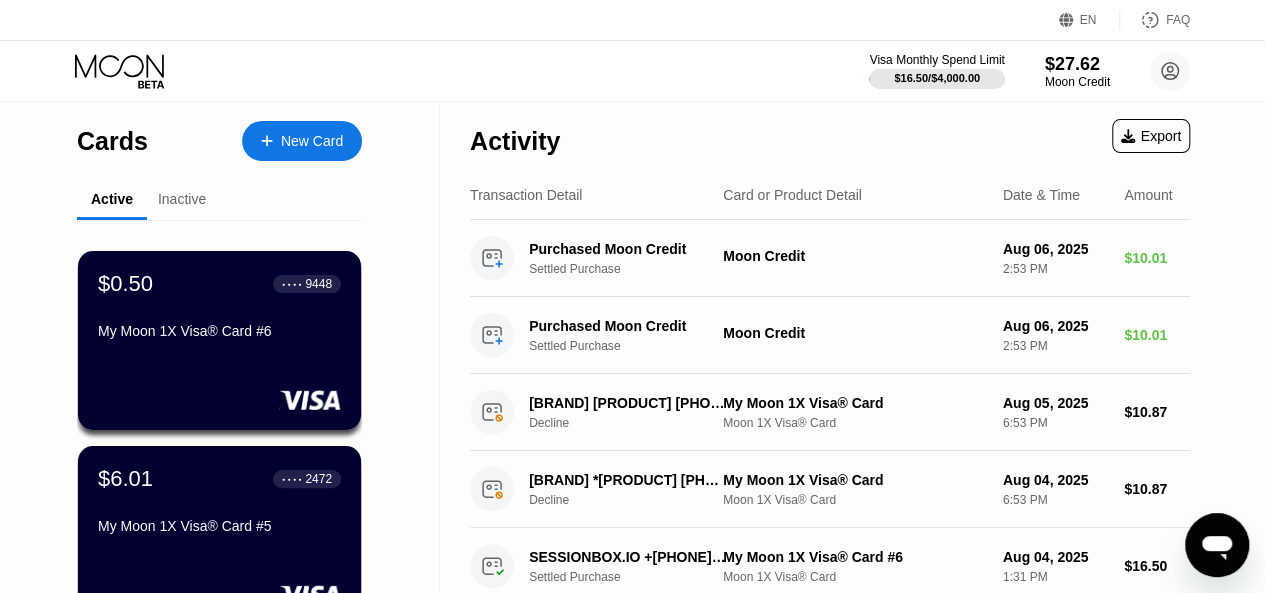 click on "New Card" at bounding box center (312, 141) 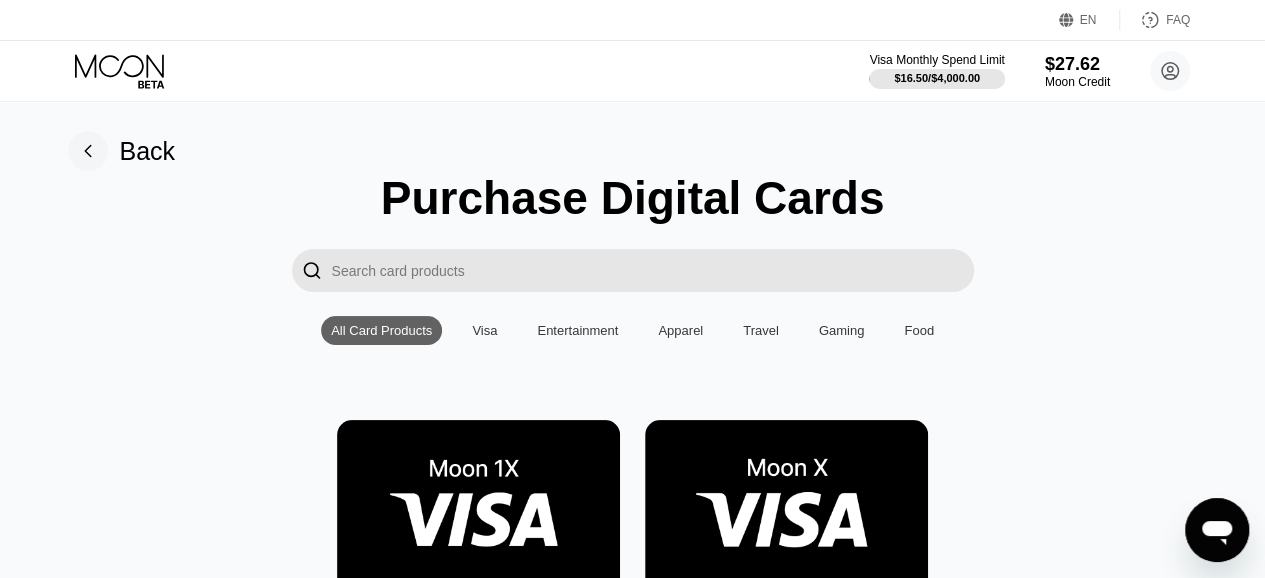 click at bounding box center (653, 270) 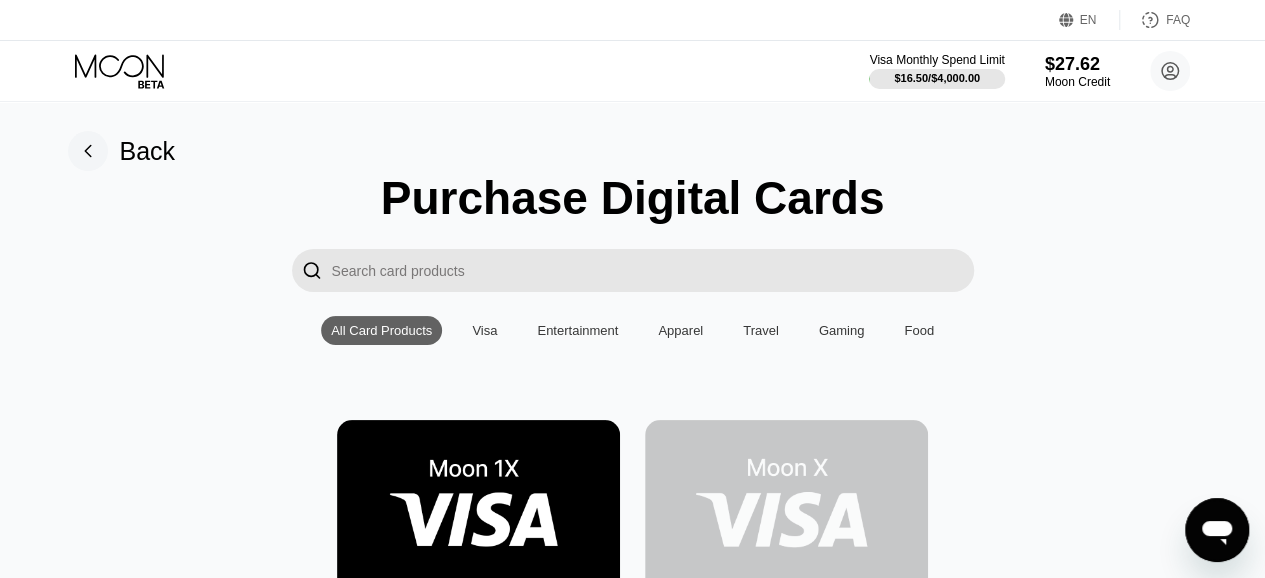 click at bounding box center [653, 270] 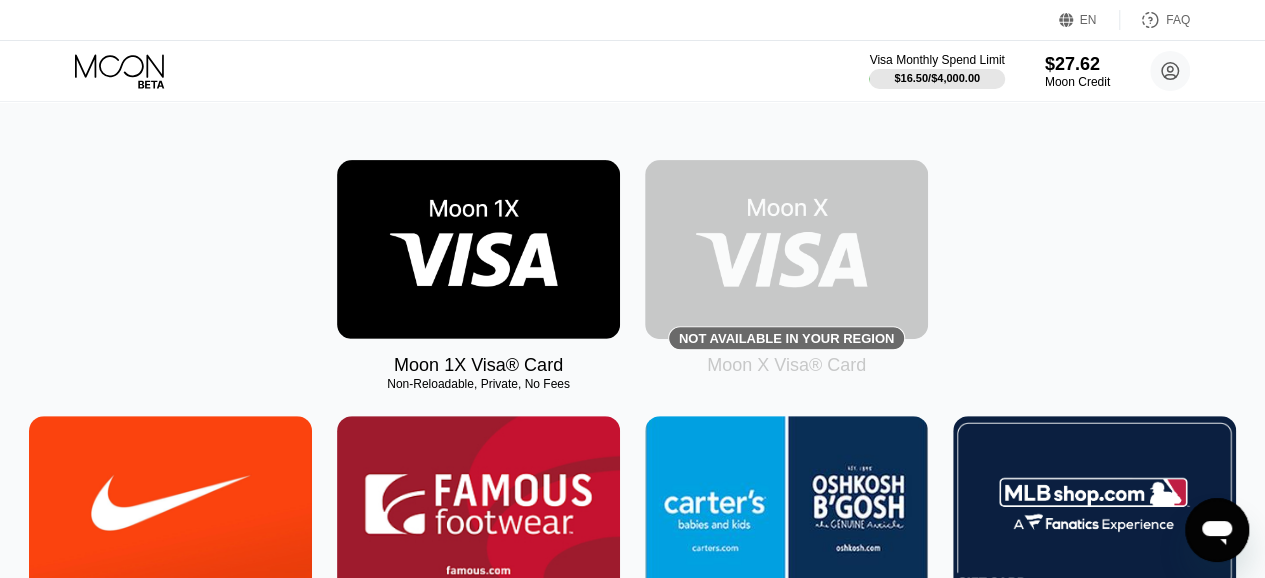 scroll, scrollTop: 262, scrollLeft: 0, axis: vertical 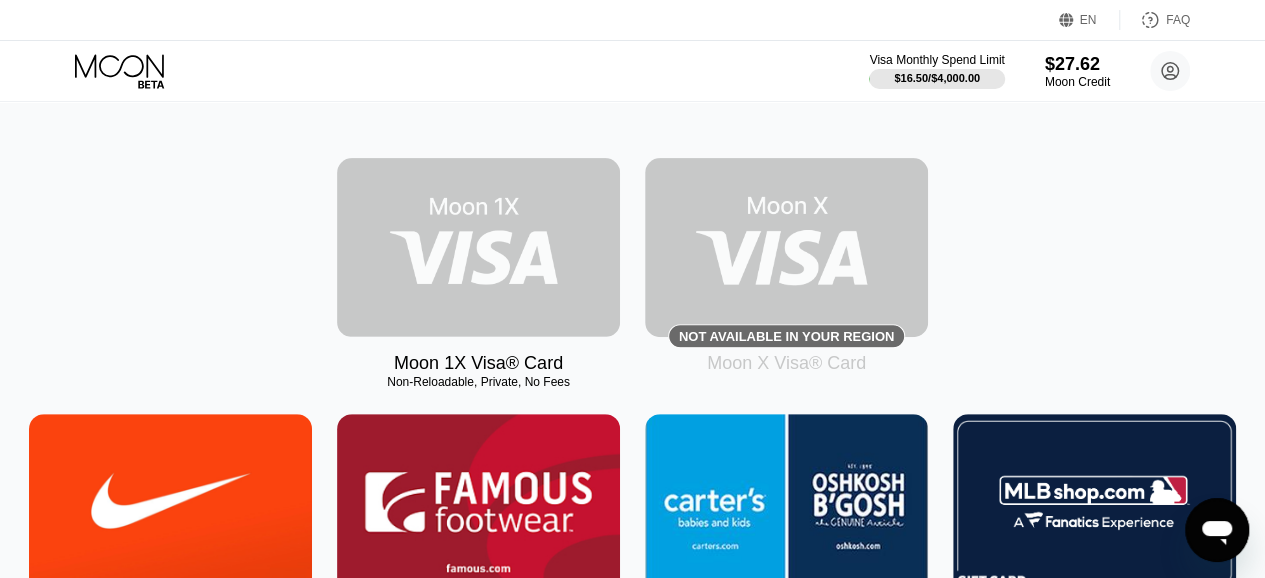 click at bounding box center [478, 247] 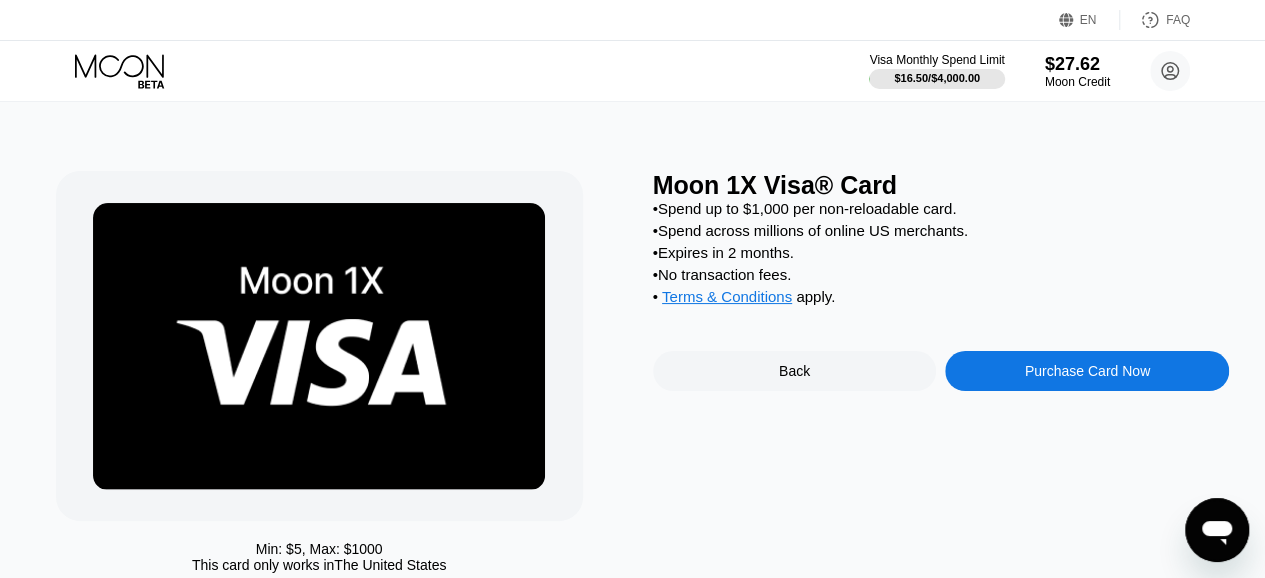 scroll, scrollTop: 0, scrollLeft: 0, axis: both 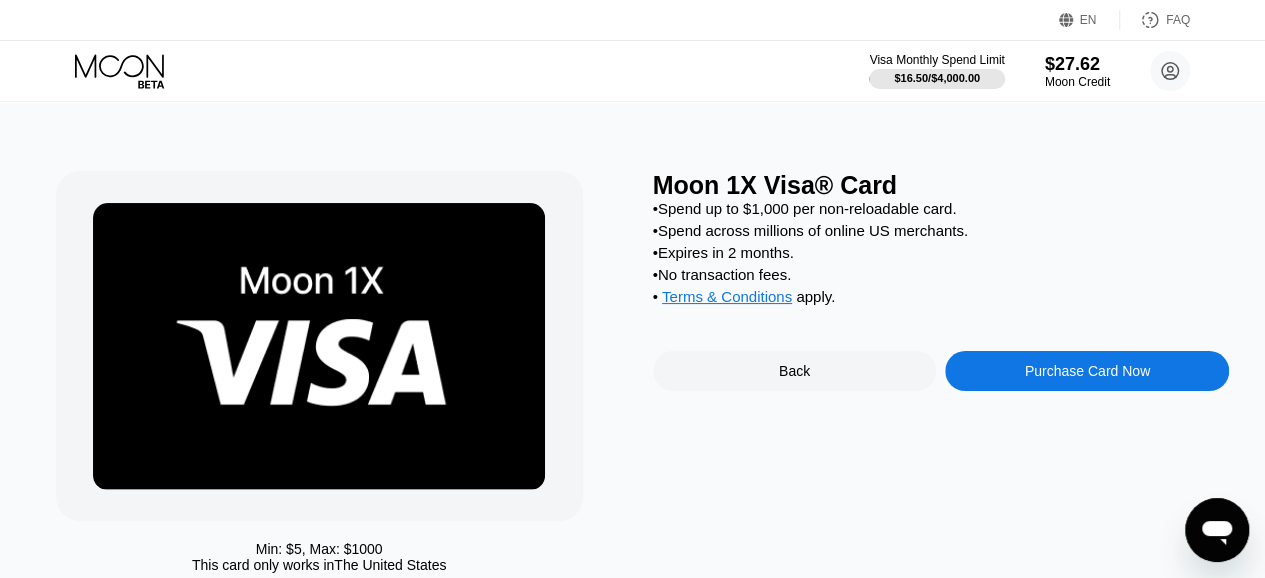 click on "Purchase Card Now" at bounding box center (1087, 371) 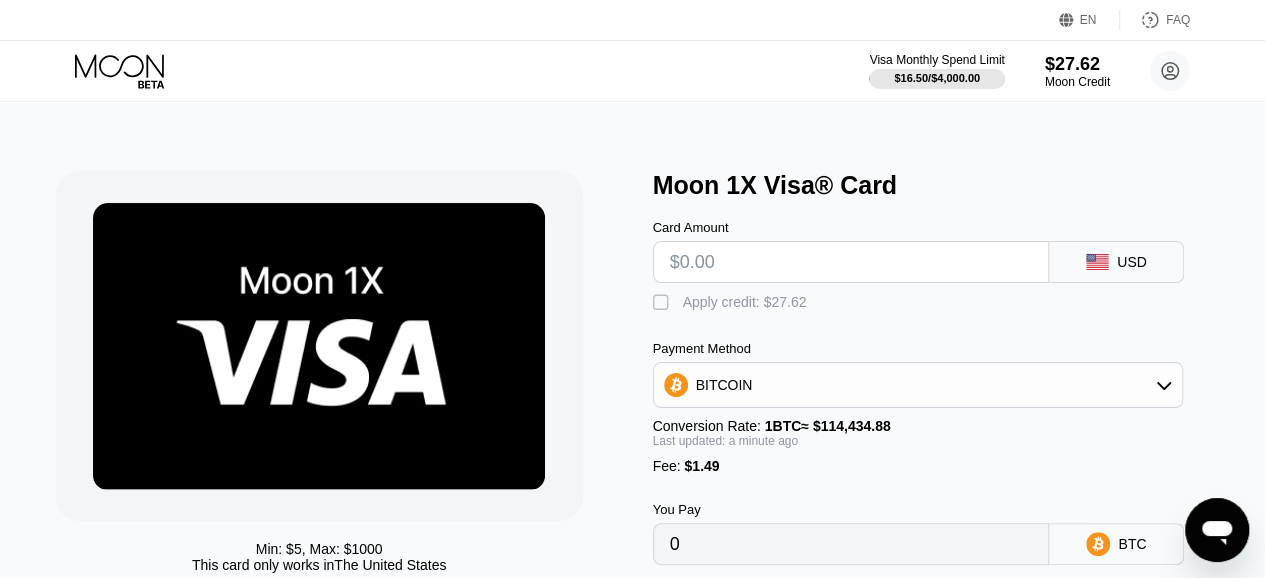 click at bounding box center (851, 262) 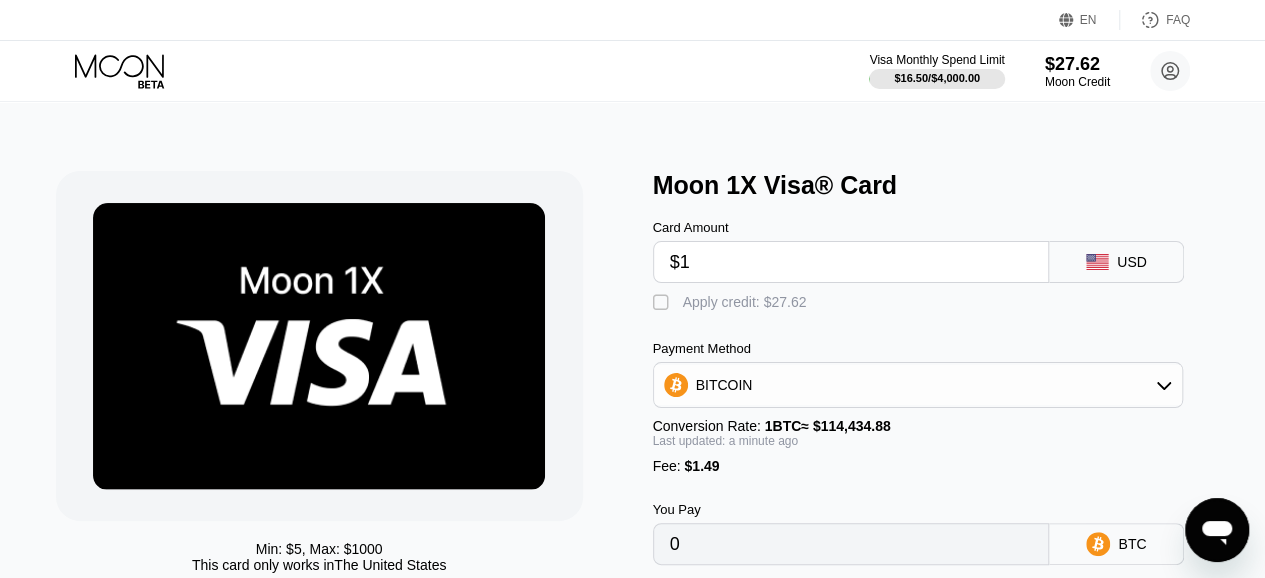 type on "$10" 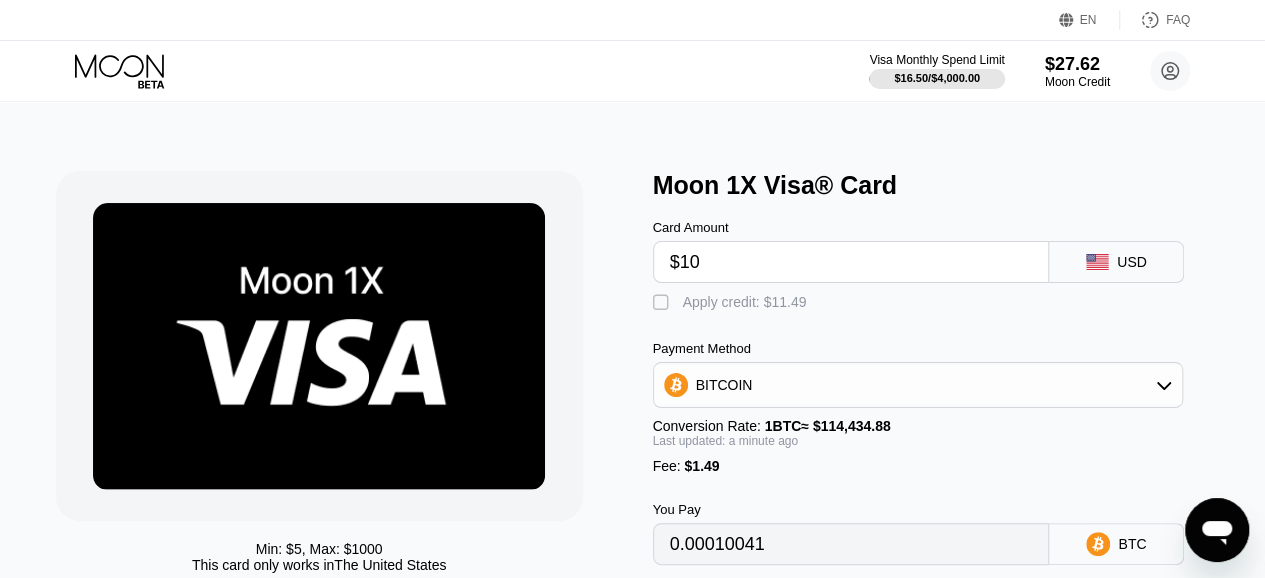 type on "0.00010041" 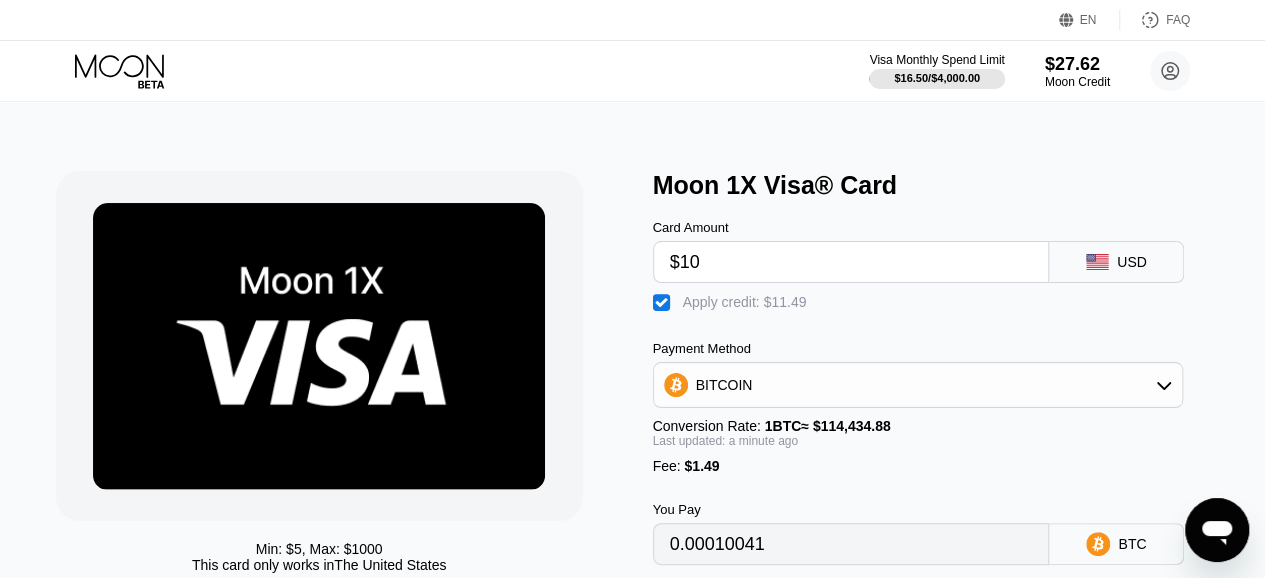 type on "0" 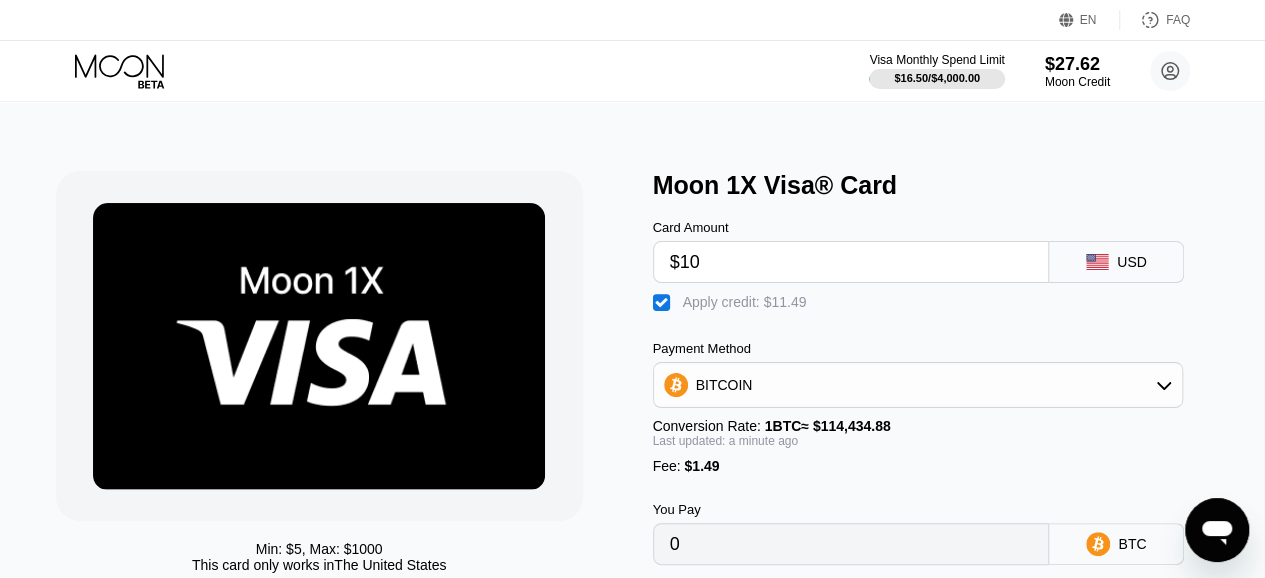 click on "$10" at bounding box center [851, 262] 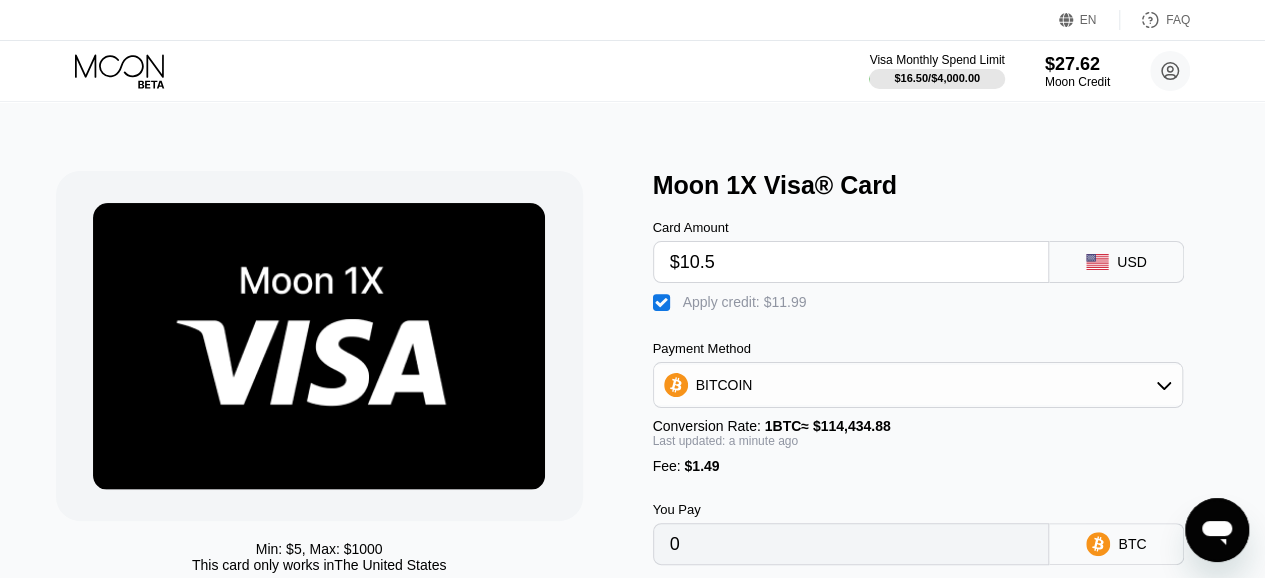 type on "$10.50" 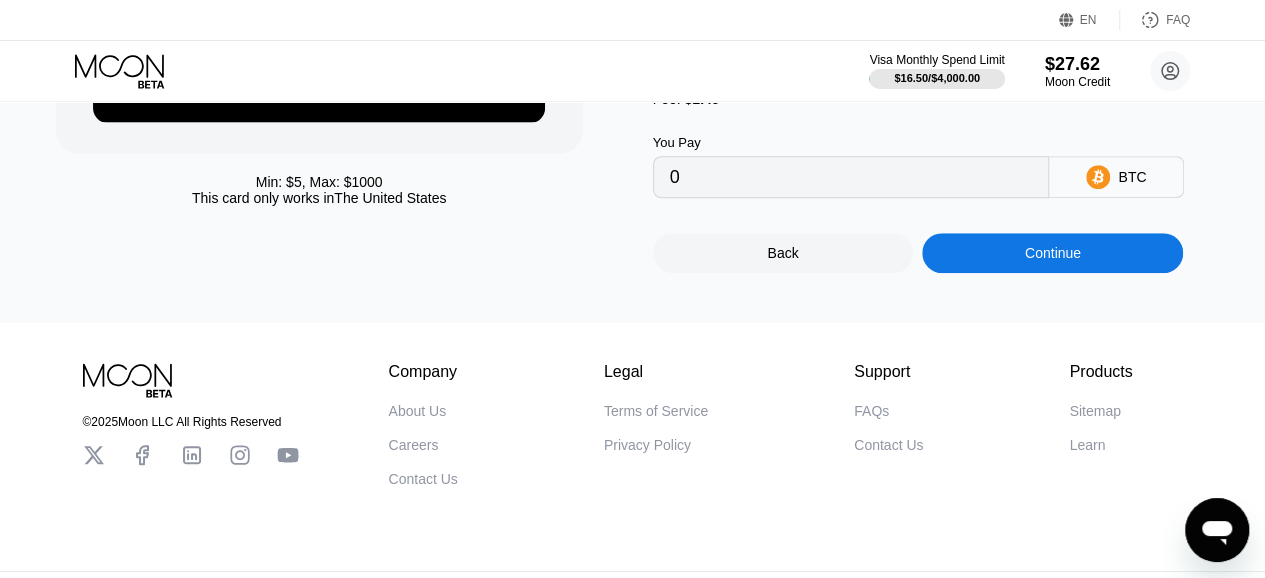 scroll, scrollTop: 335, scrollLeft: 0, axis: vertical 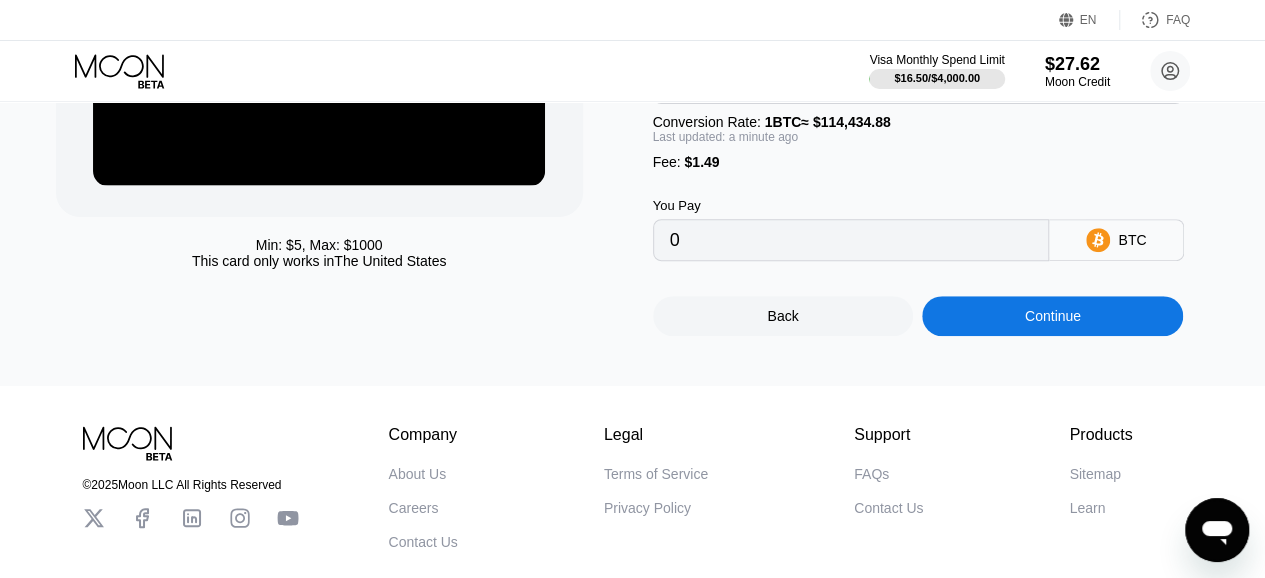 type on "$10.50" 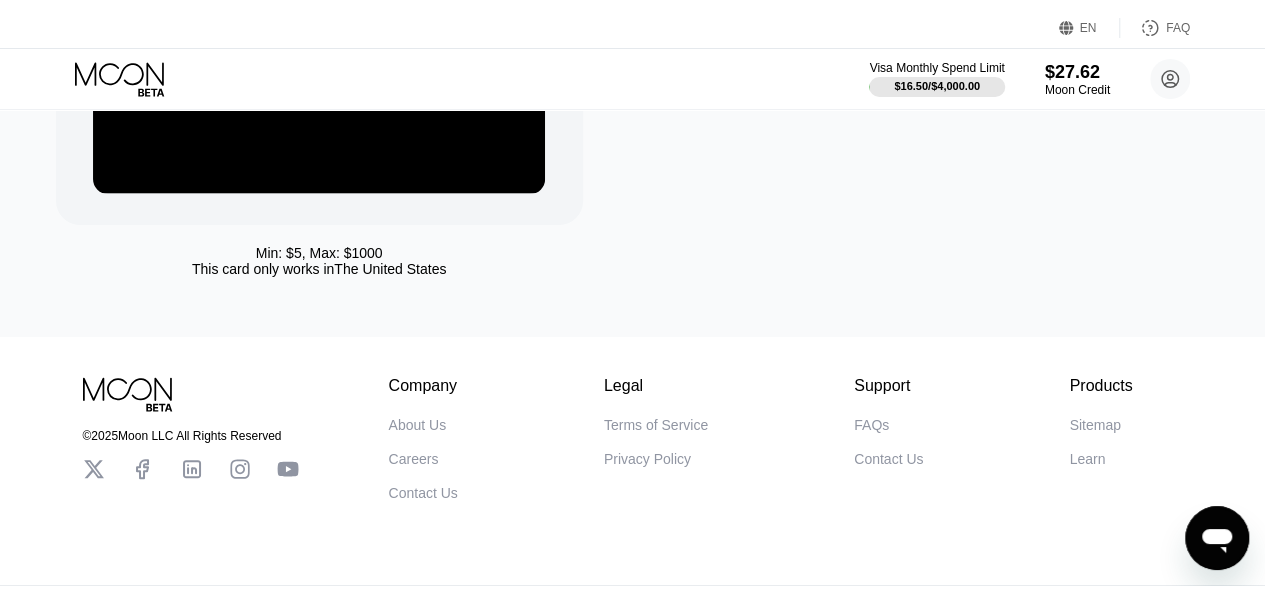 scroll, scrollTop: 0, scrollLeft: 0, axis: both 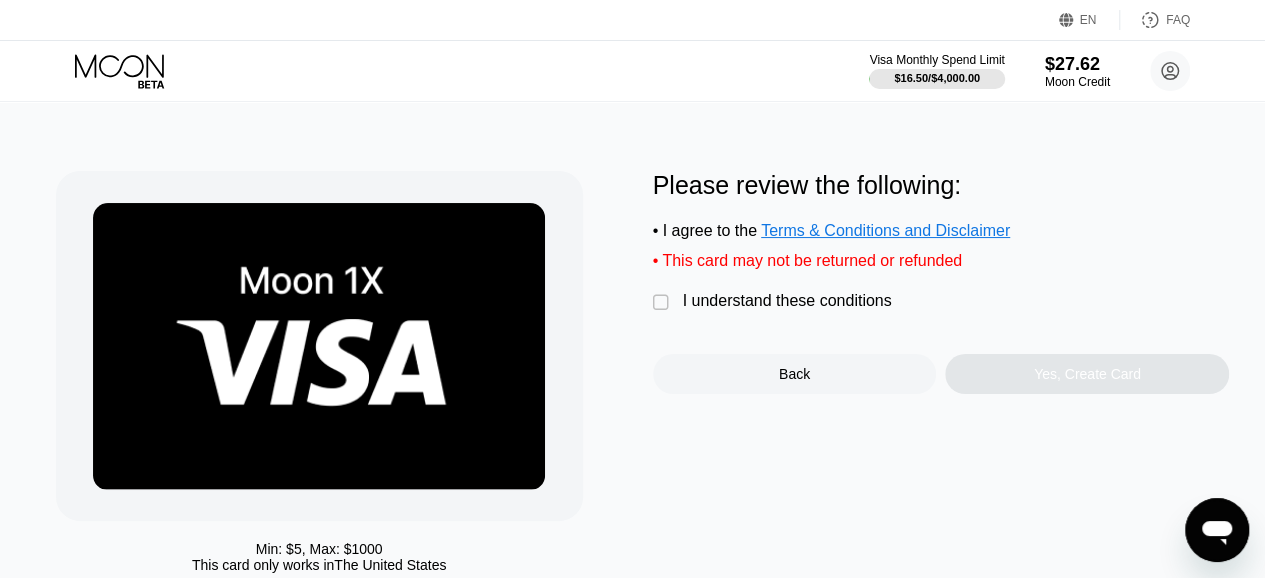 click on "" at bounding box center (663, 303) 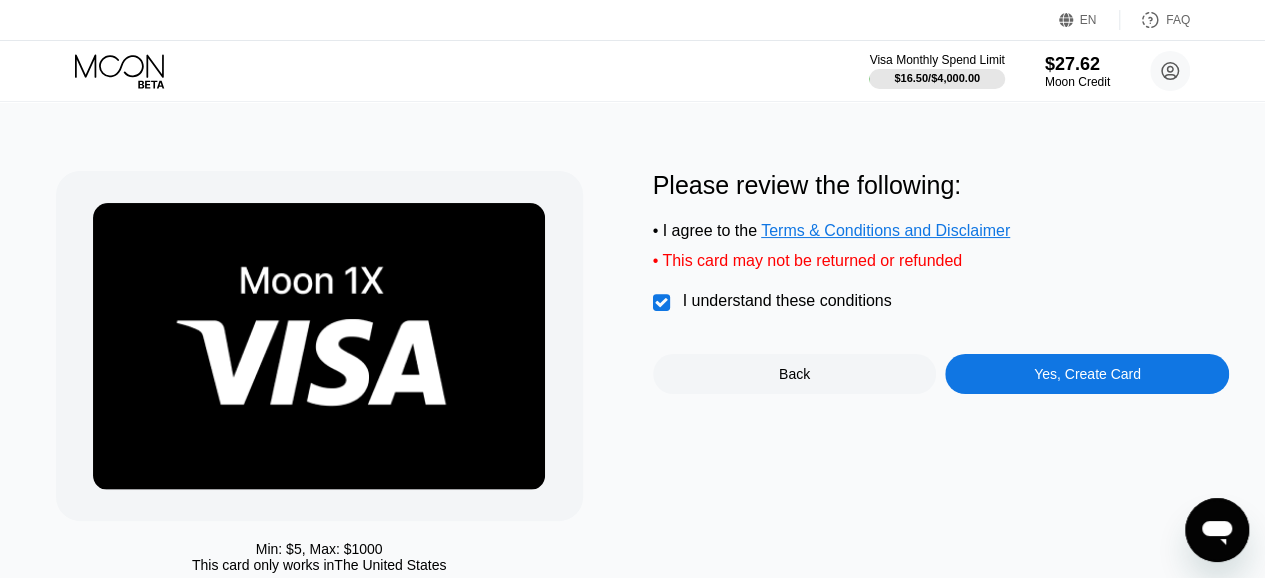 click on "Yes, Create Card" at bounding box center (1087, 374) 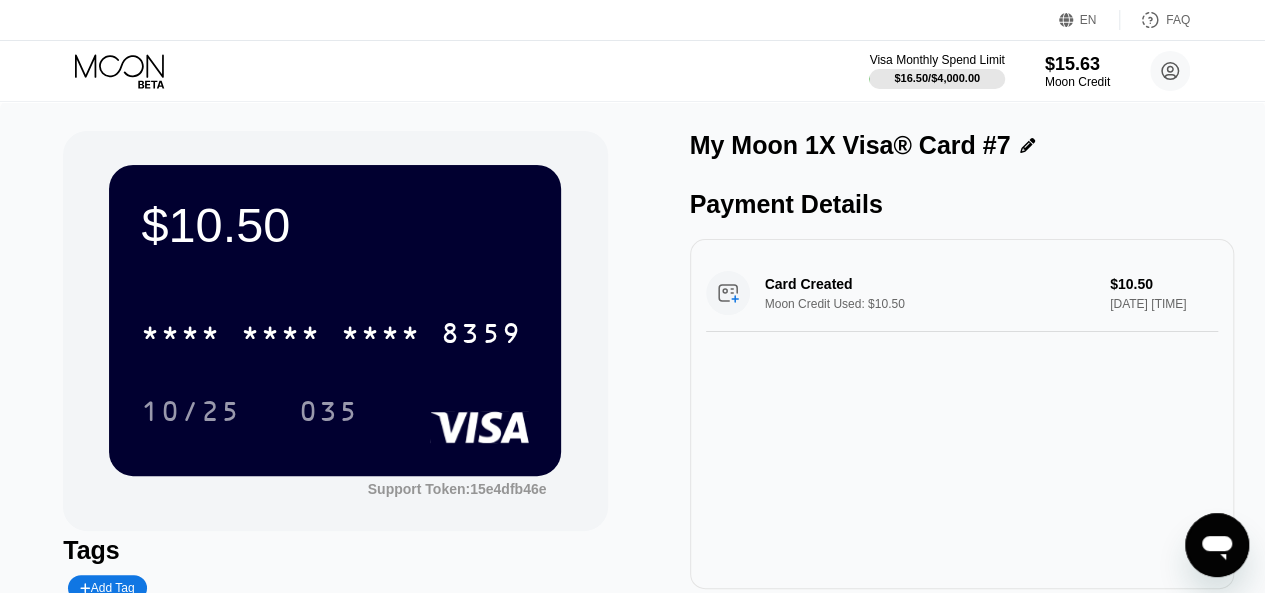 scroll, scrollTop: 0, scrollLeft: 0, axis: both 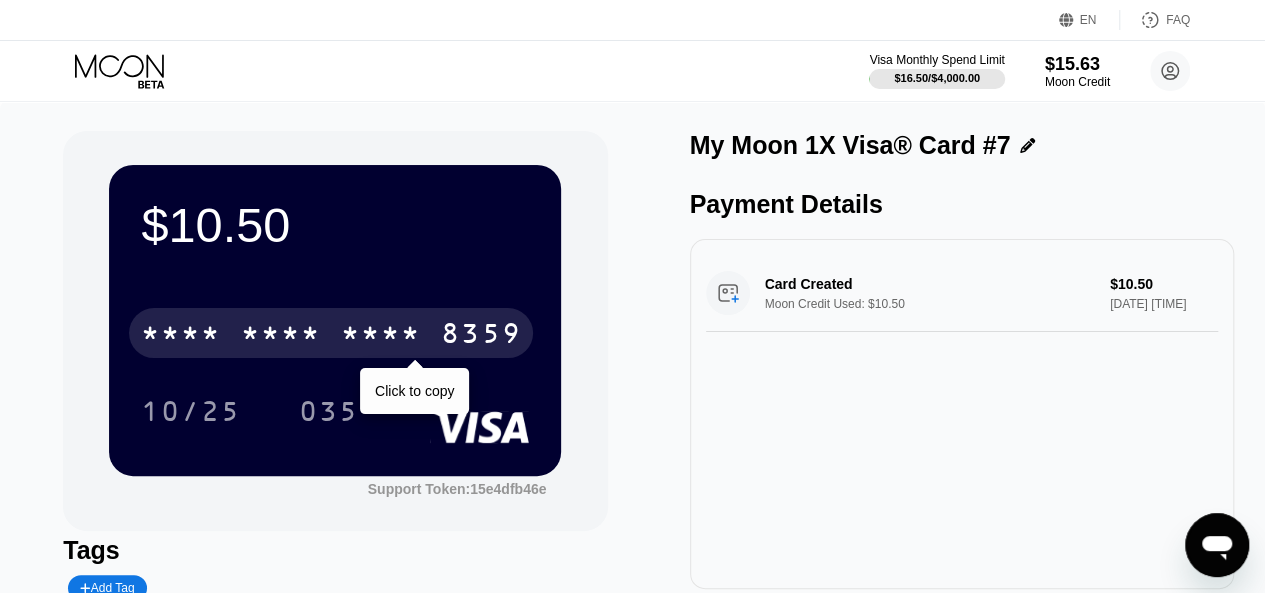 click on "* * * *" at bounding box center [381, 336] 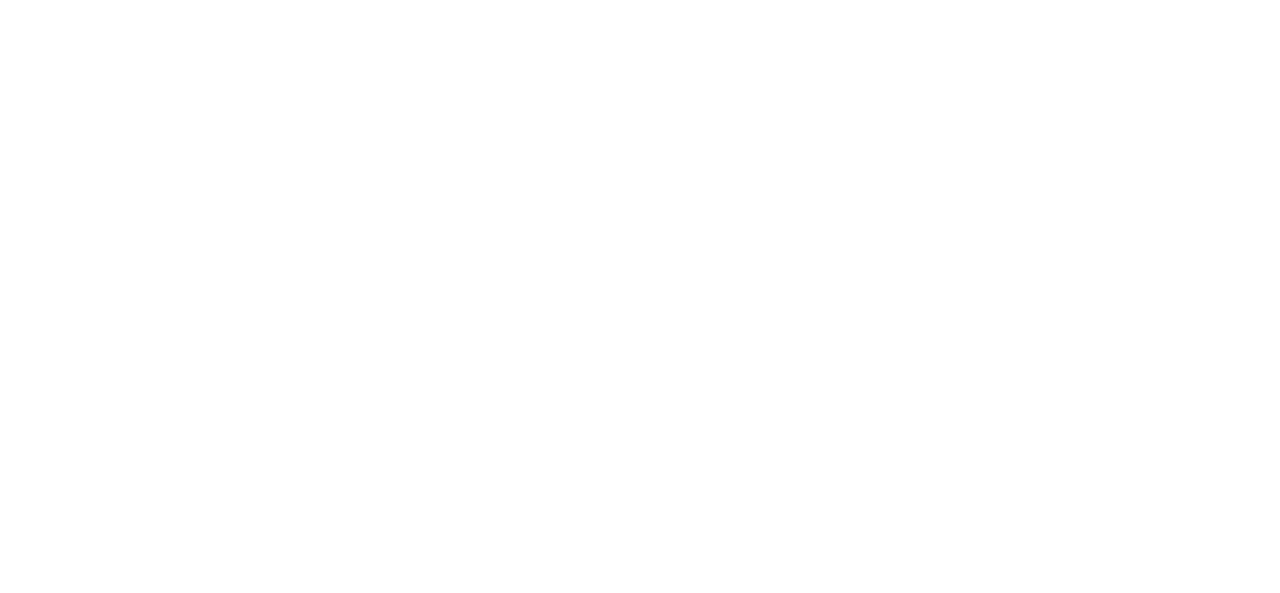 scroll, scrollTop: 0, scrollLeft: 0, axis: both 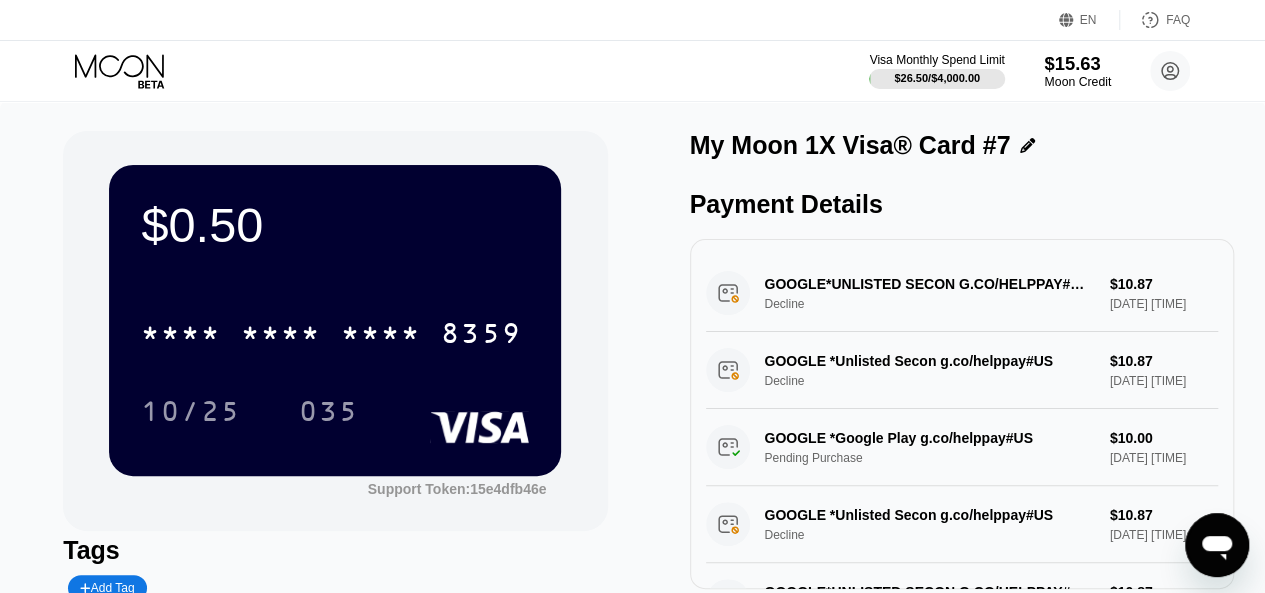 click on "$15.63" at bounding box center [1077, 63] 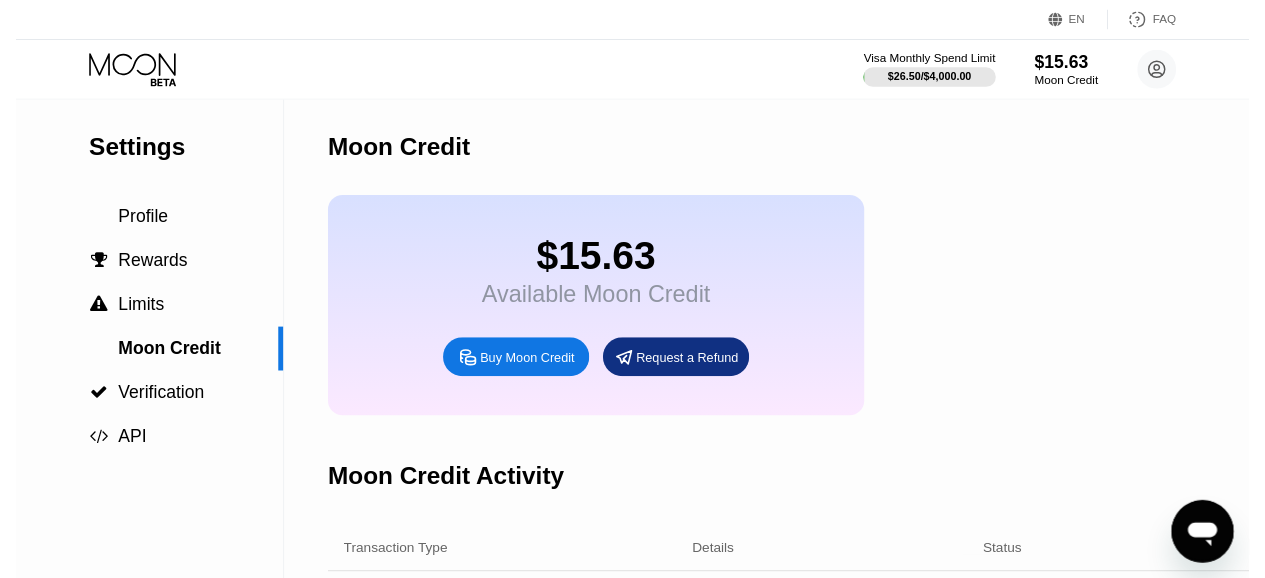 scroll, scrollTop: 0, scrollLeft: 0, axis: both 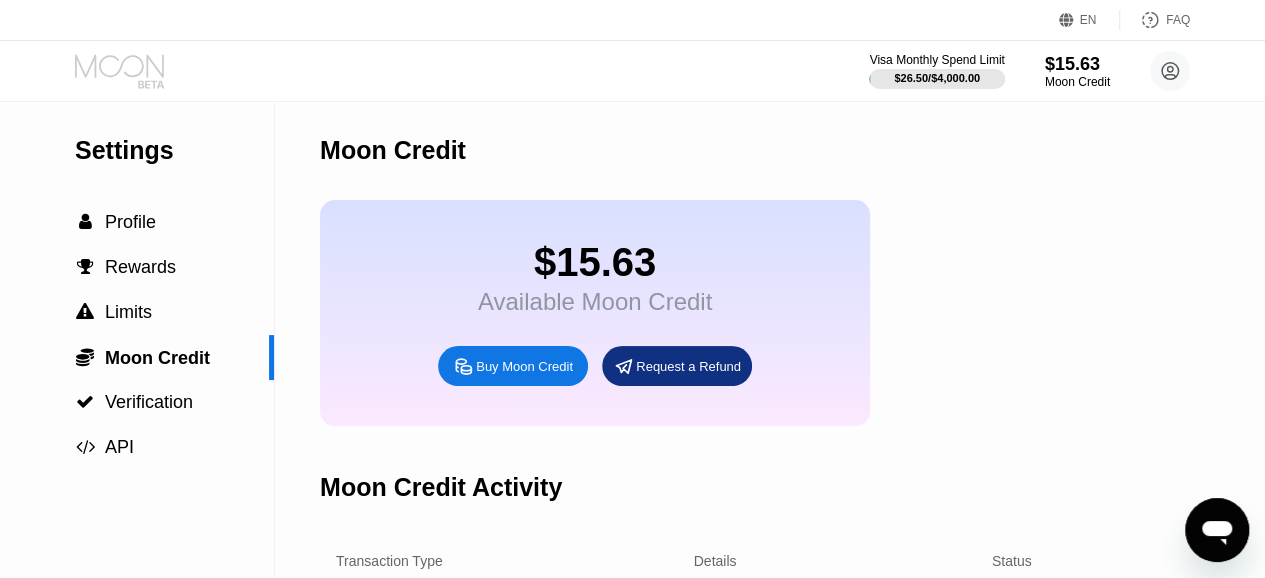 click 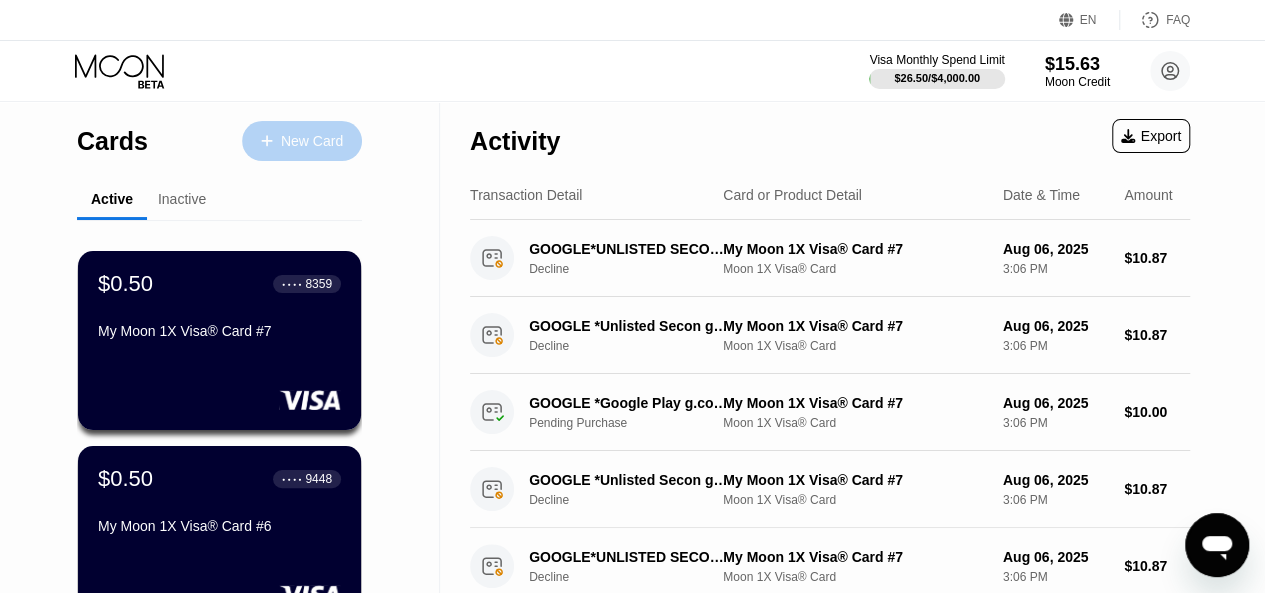 click on "New Card" at bounding box center [312, 141] 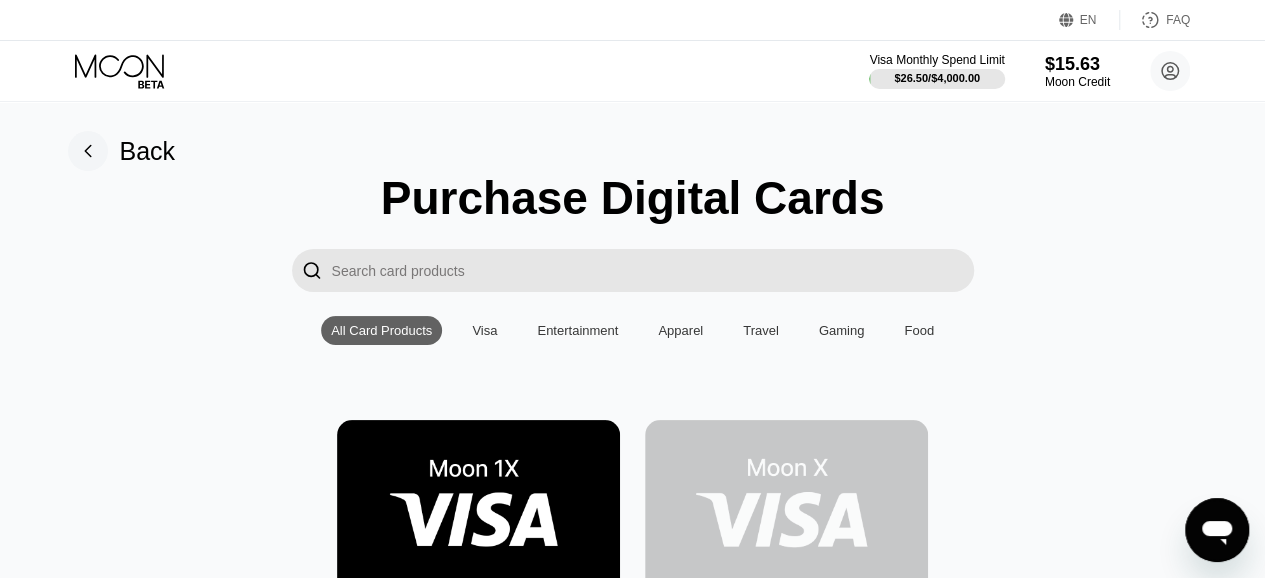 click at bounding box center (478, 509) 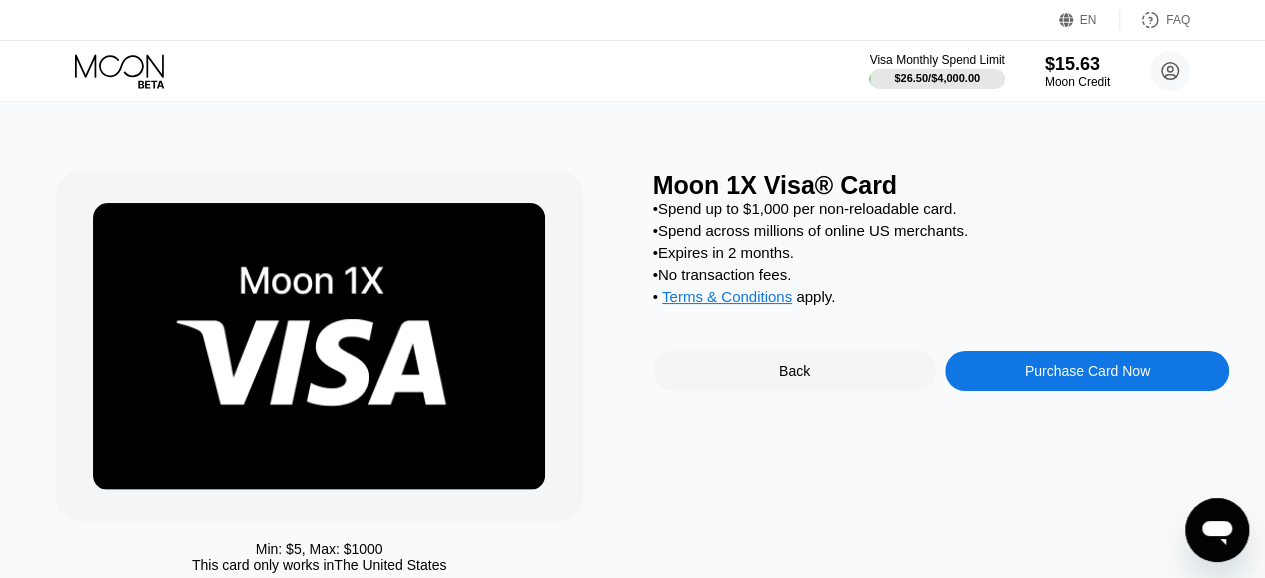 scroll, scrollTop: 140, scrollLeft: 0, axis: vertical 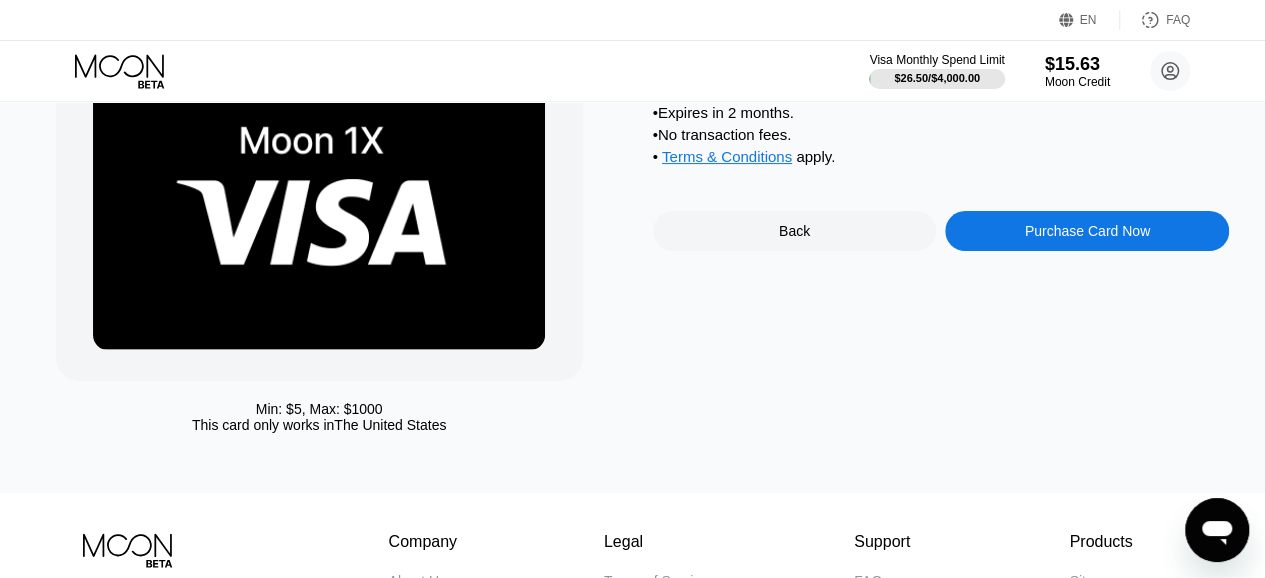 click on "Purchase Card Now" at bounding box center [1087, 231] 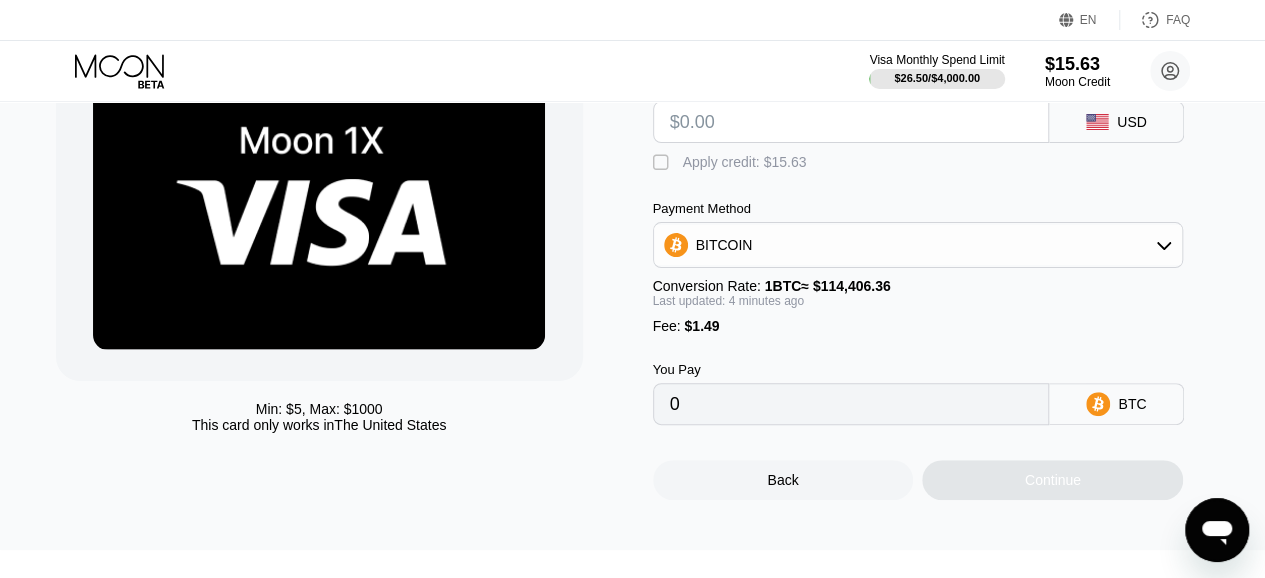 click on "BITCOIN" at bounding box center [724, 245] 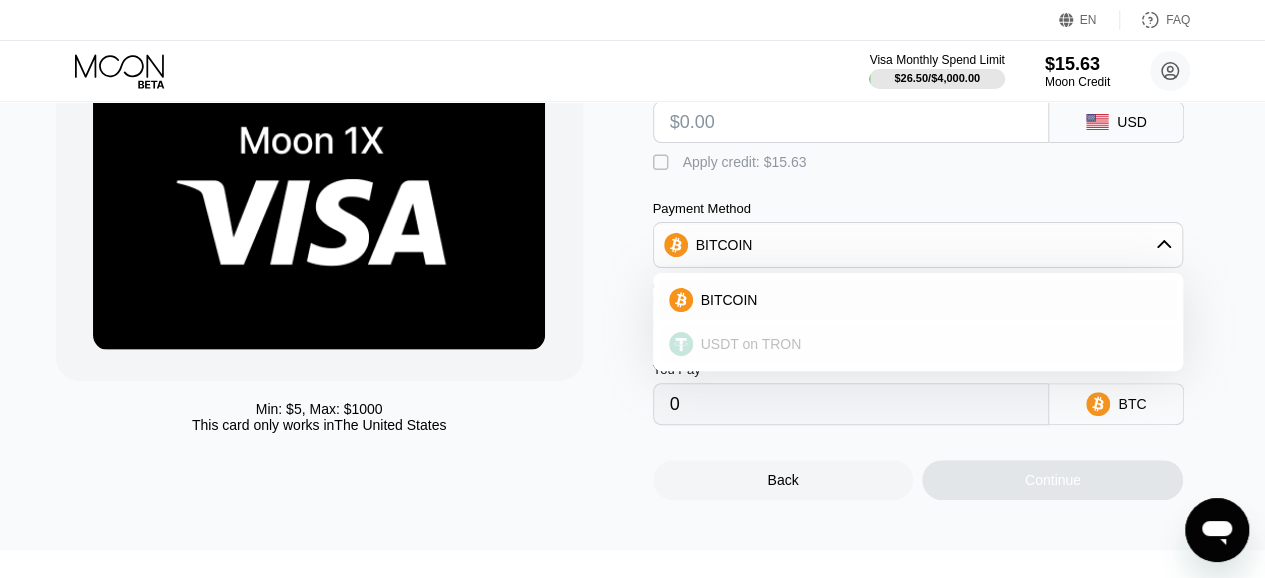 click on "USDT on TRON" at bounding box center (751, 344) 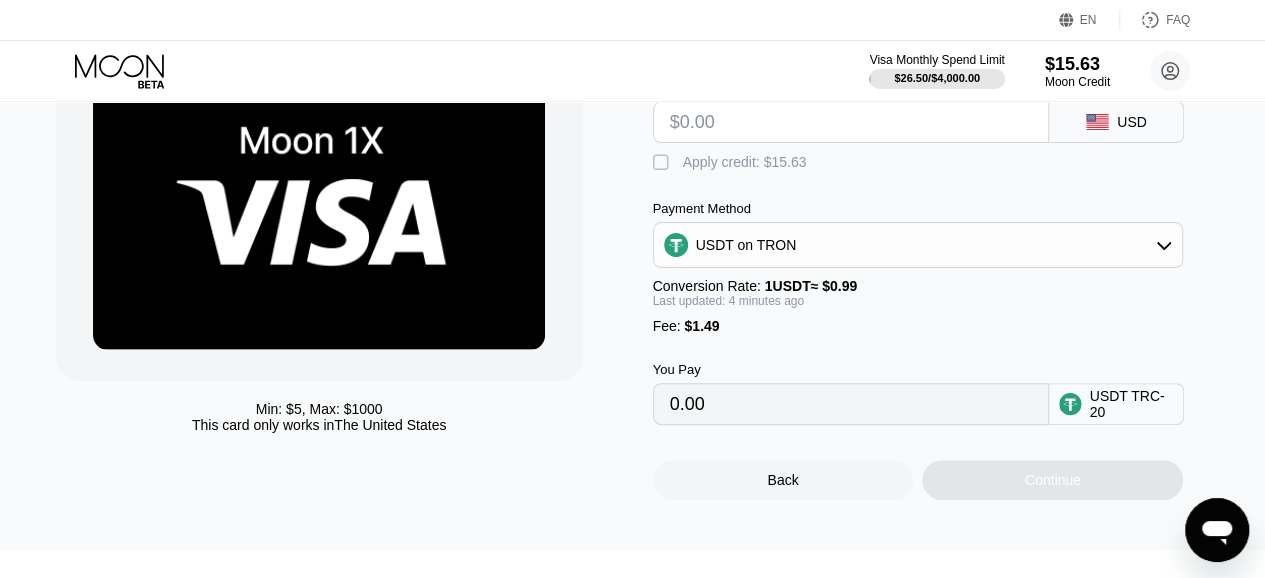 click on "" at bounding box center [663, 163] 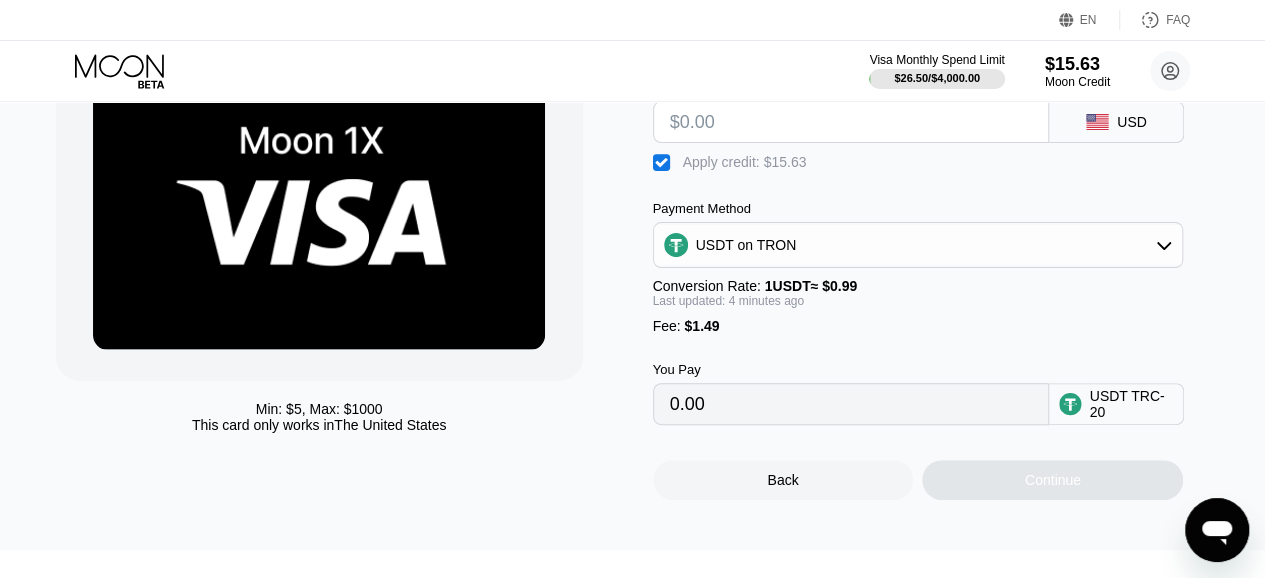 click at bounding box center [851, 122] 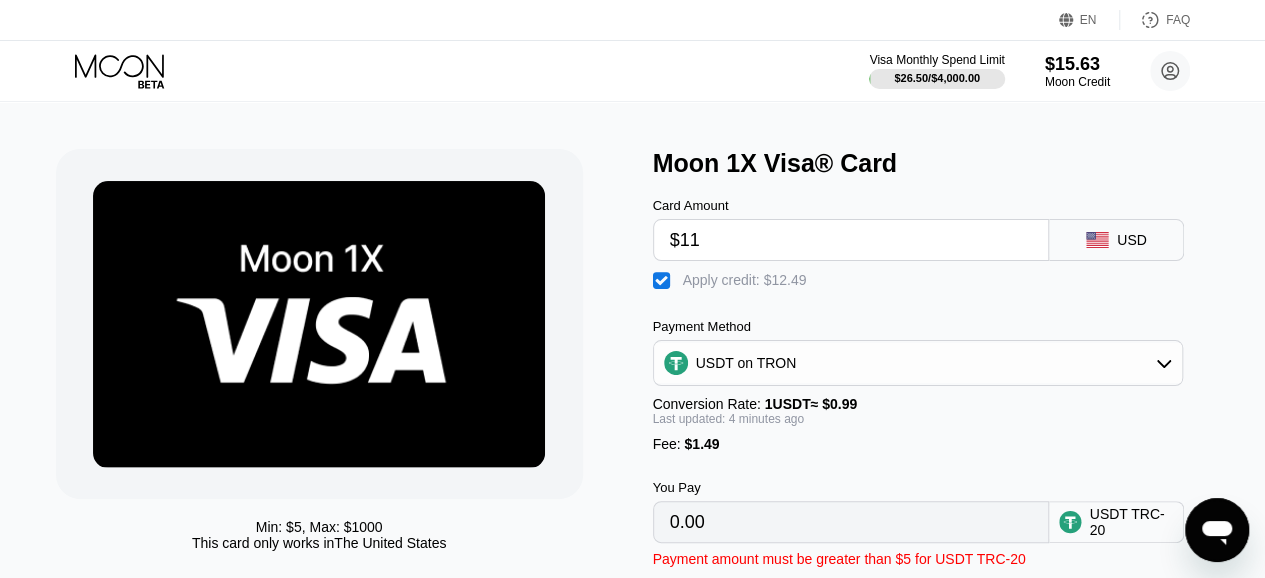 scroll, scrollTop: 22, scrollLeft: 0, axis: vertical 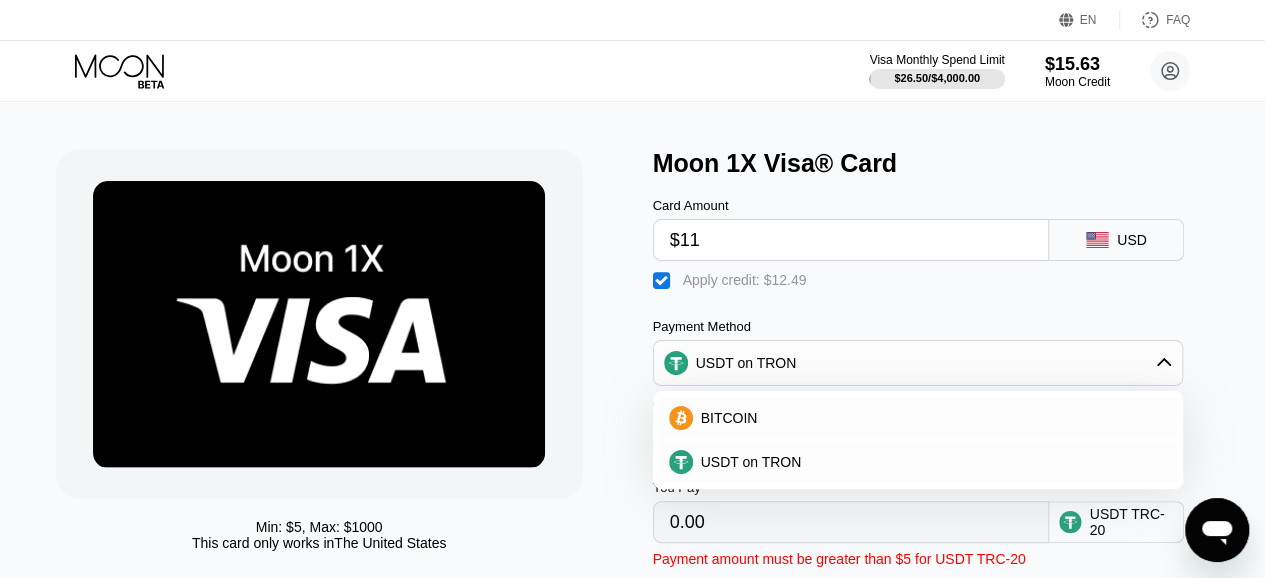 click on "BITCOIN" at bounding box center (930, 418) 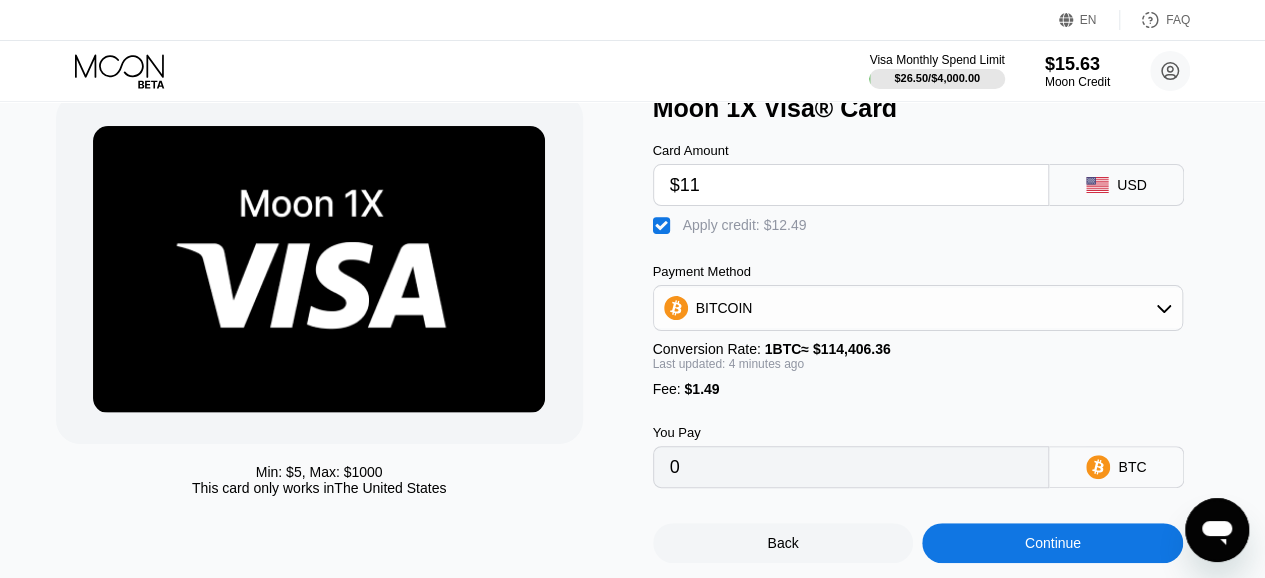 scroll, scrollTop: 172, scrollLeft: 0, axis: vertical 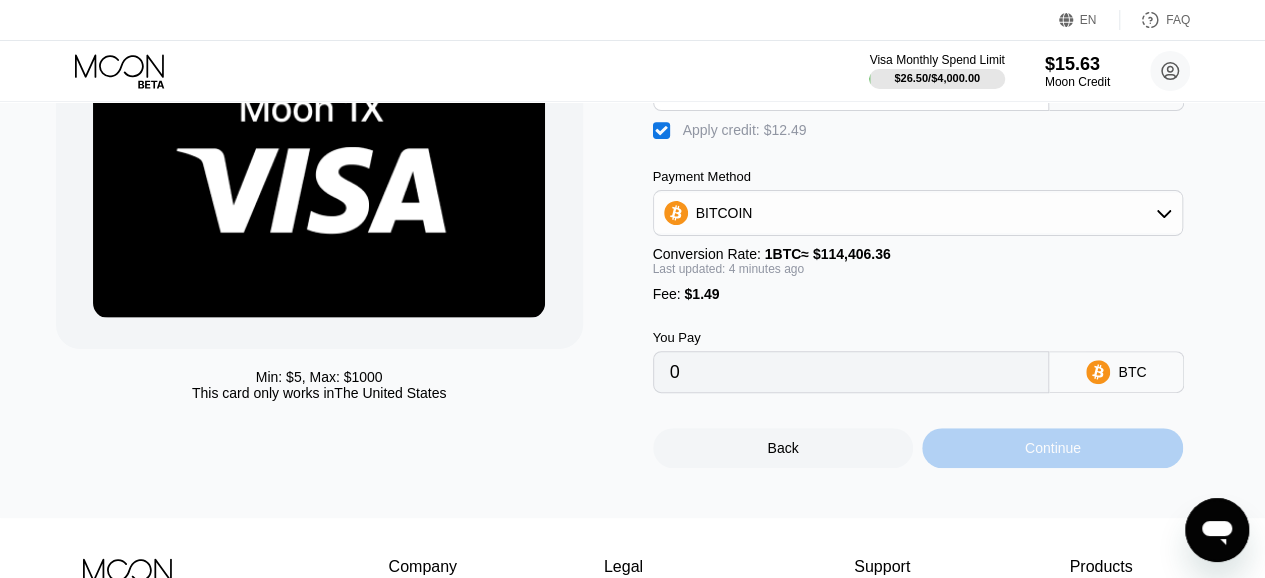 click on "Continue" at bounding box center [1052, 448] 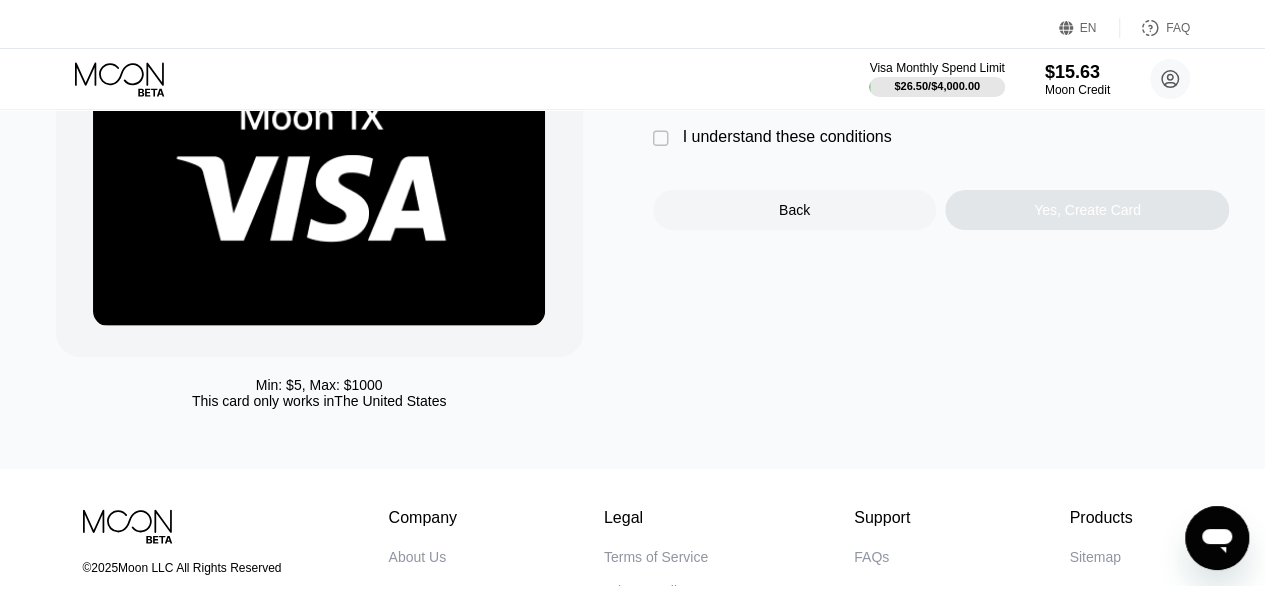scroll, scrollTop: 0, scrollLeft: 0, axis: both 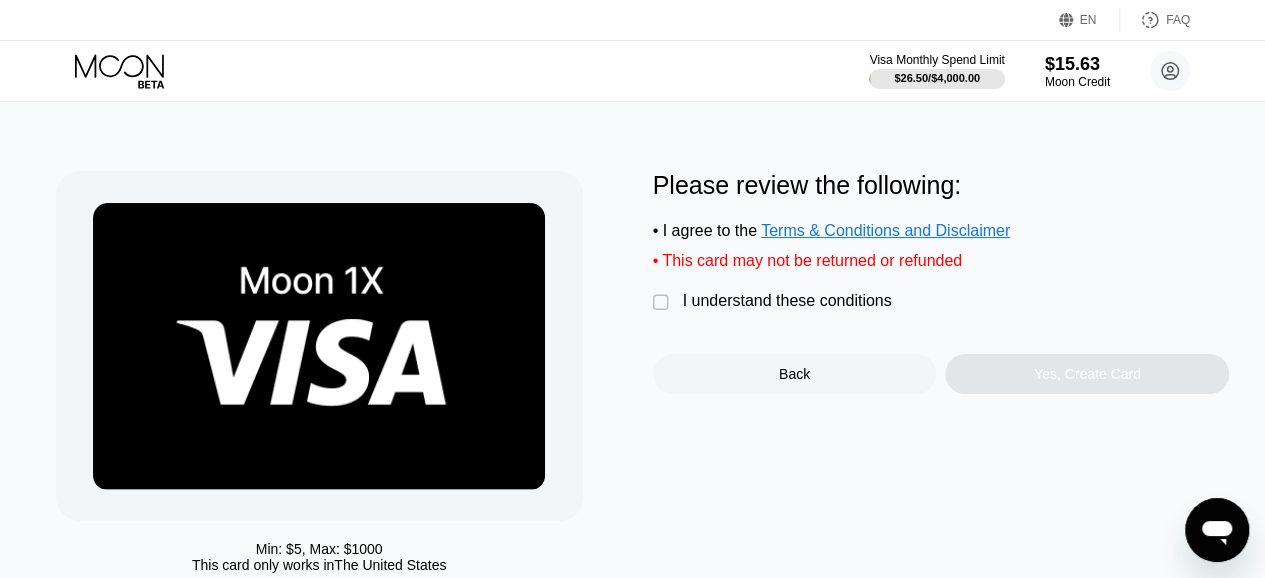 click on "" at bounding box center [663, 303] 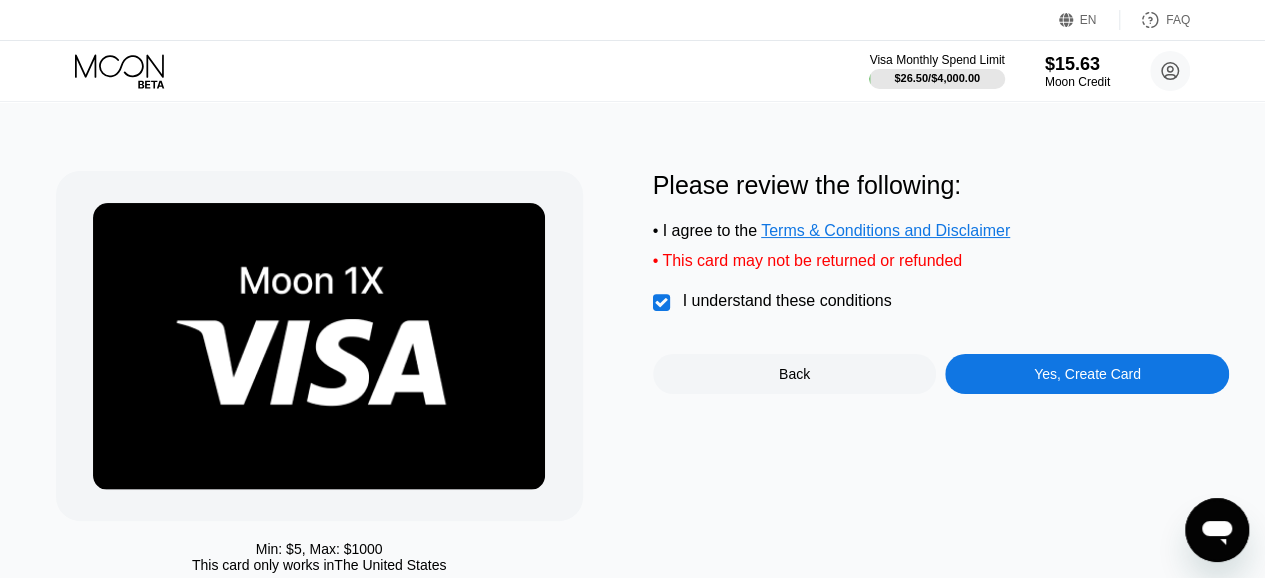click on "Yes, Create Card" at bounding box center [1087, 374] 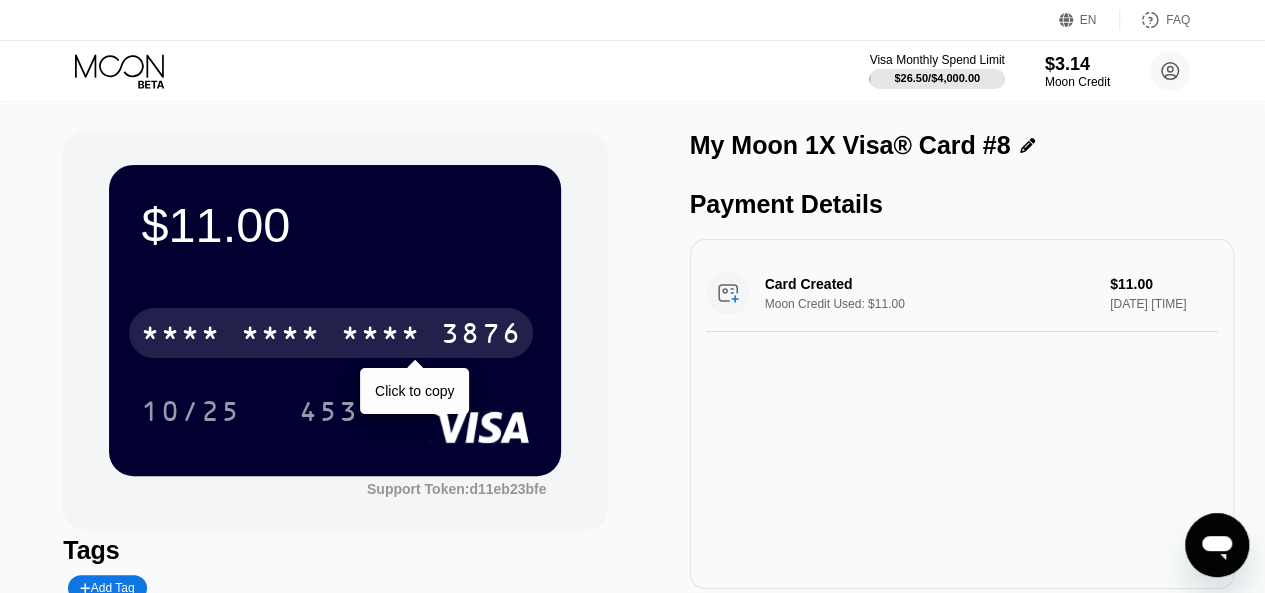 click on "* * * *" at bounding box center [281, 336] 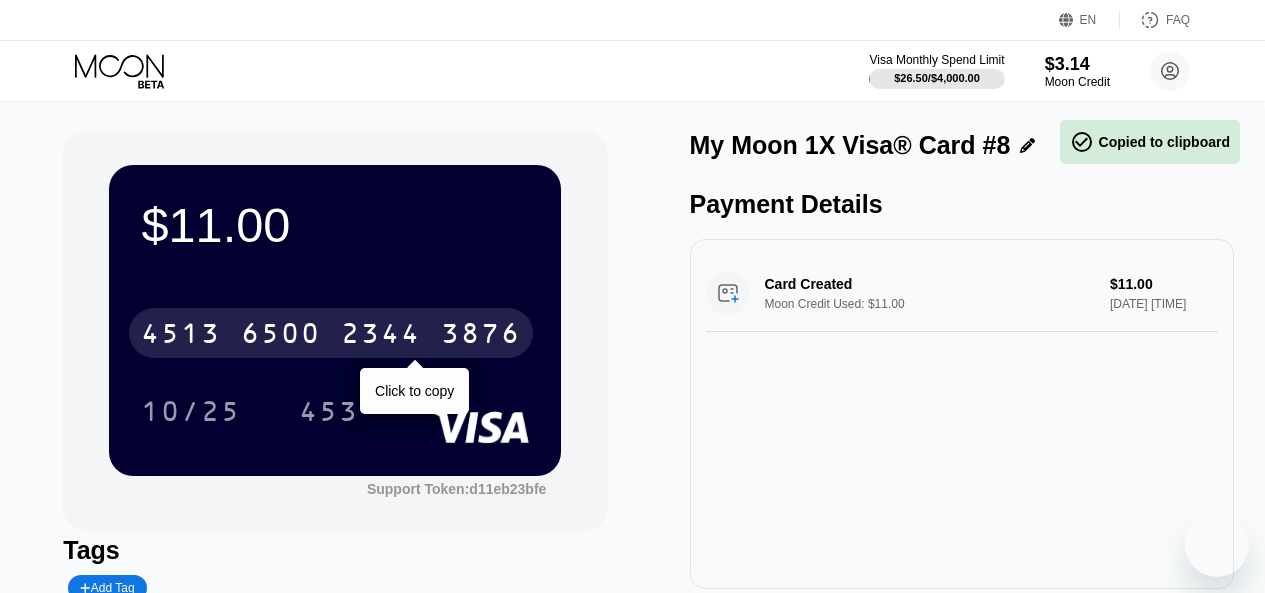 scroll, scrollTop: 0, scrollLeft: 0, axis: both 